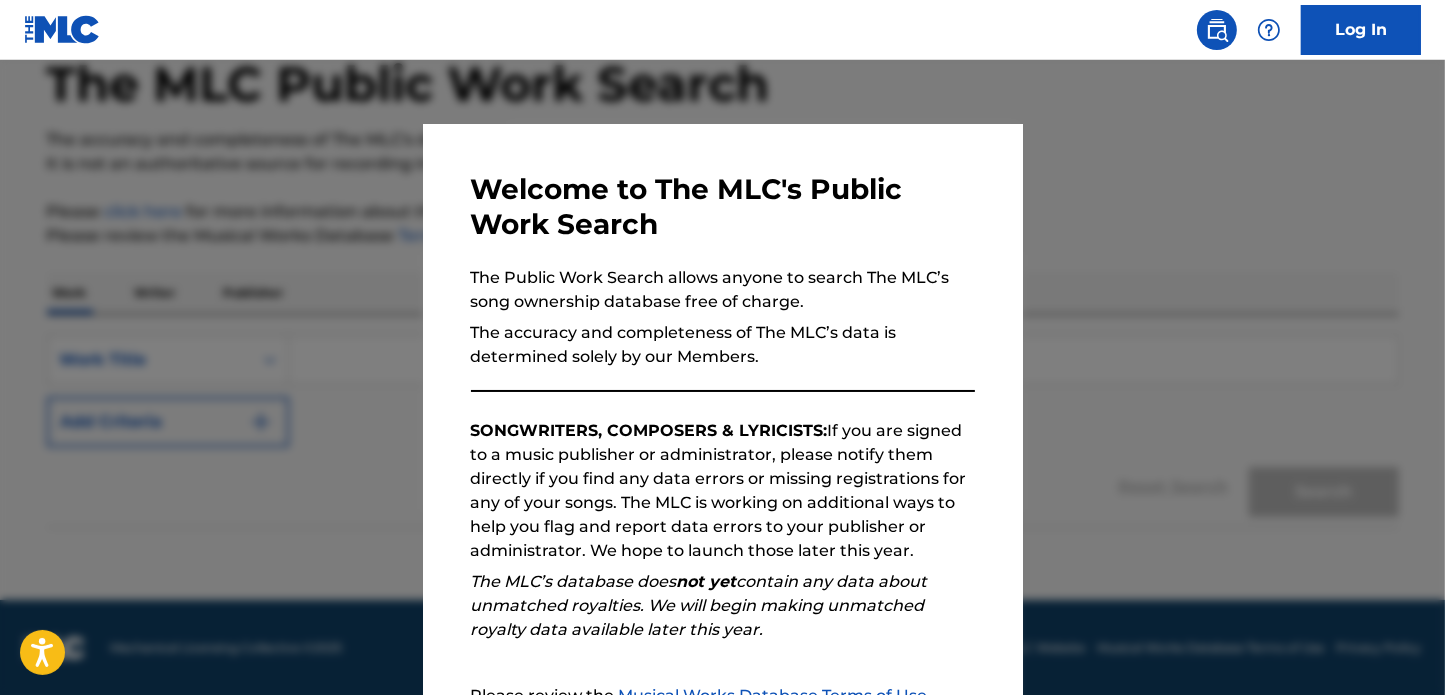 scroll, scrollTop: 0, scrollLeft: 0, axis: both 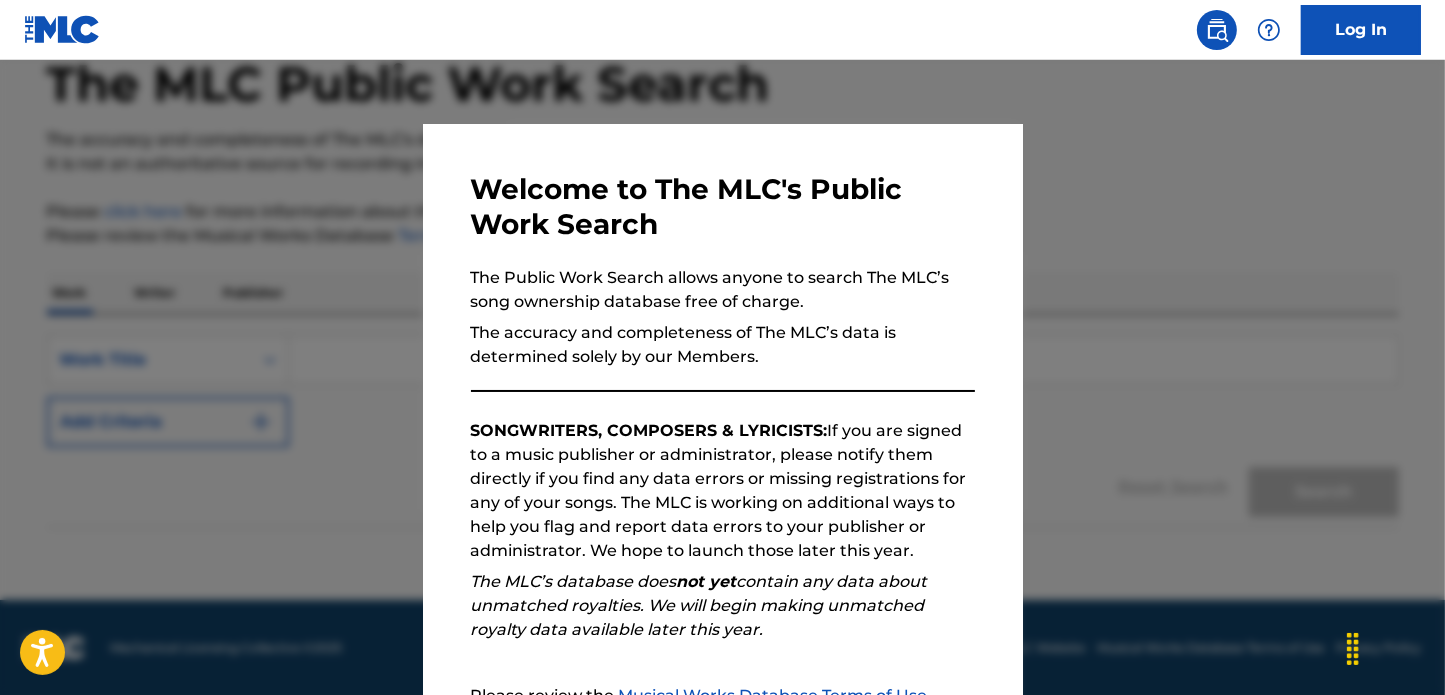 click at bounding box center (722, 407) 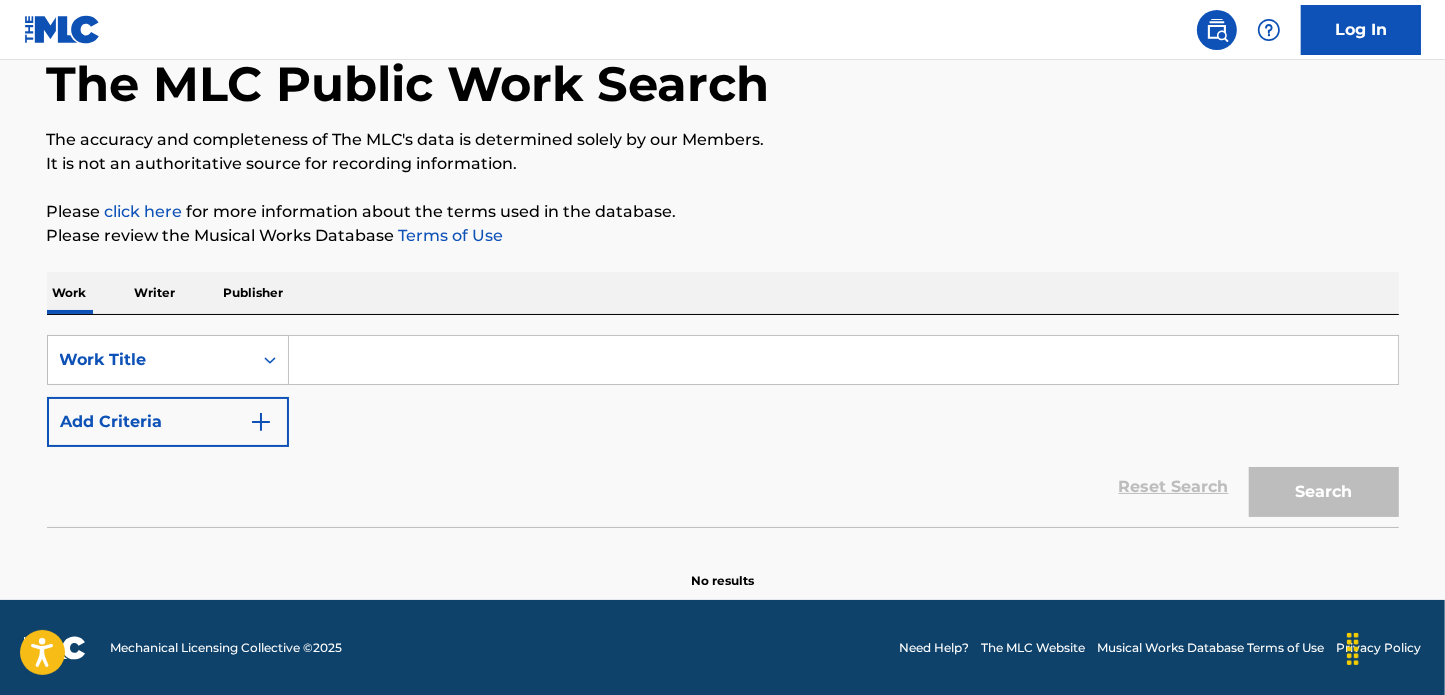 click at bounding box center (843, 360) 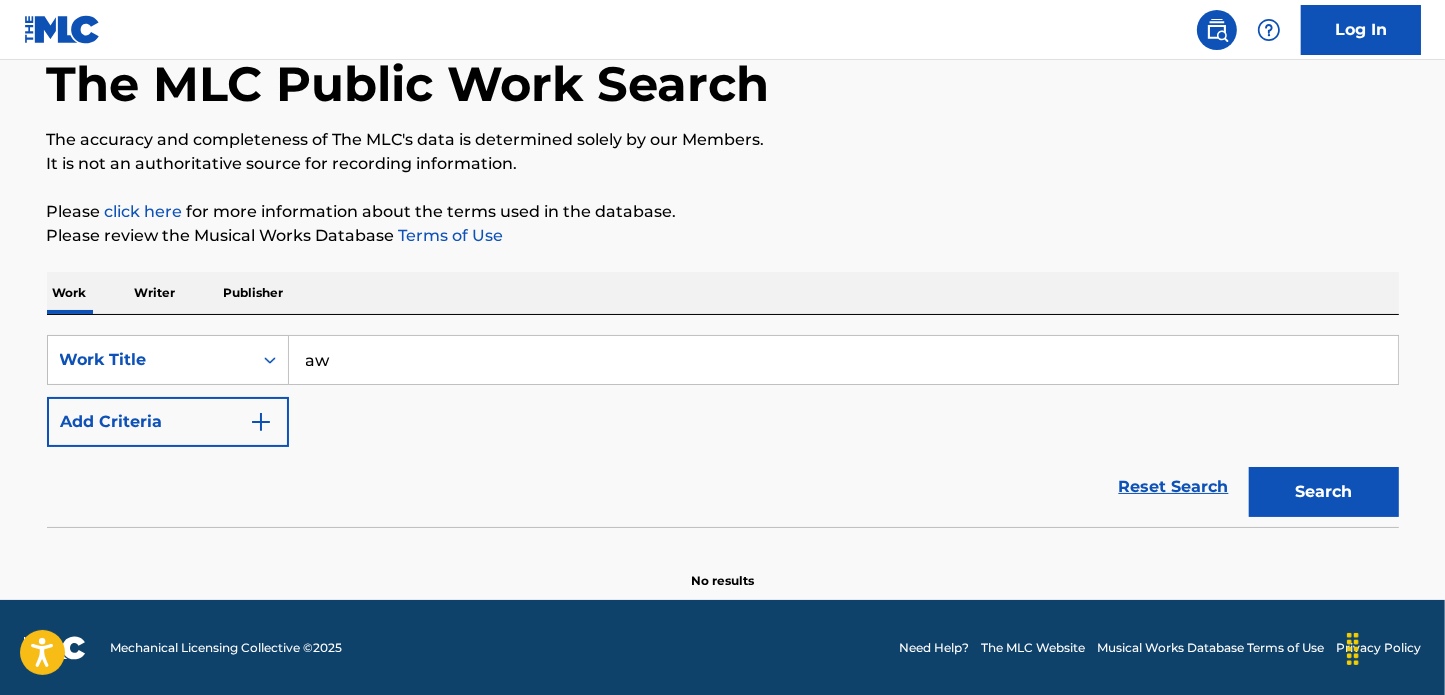 type on "a" 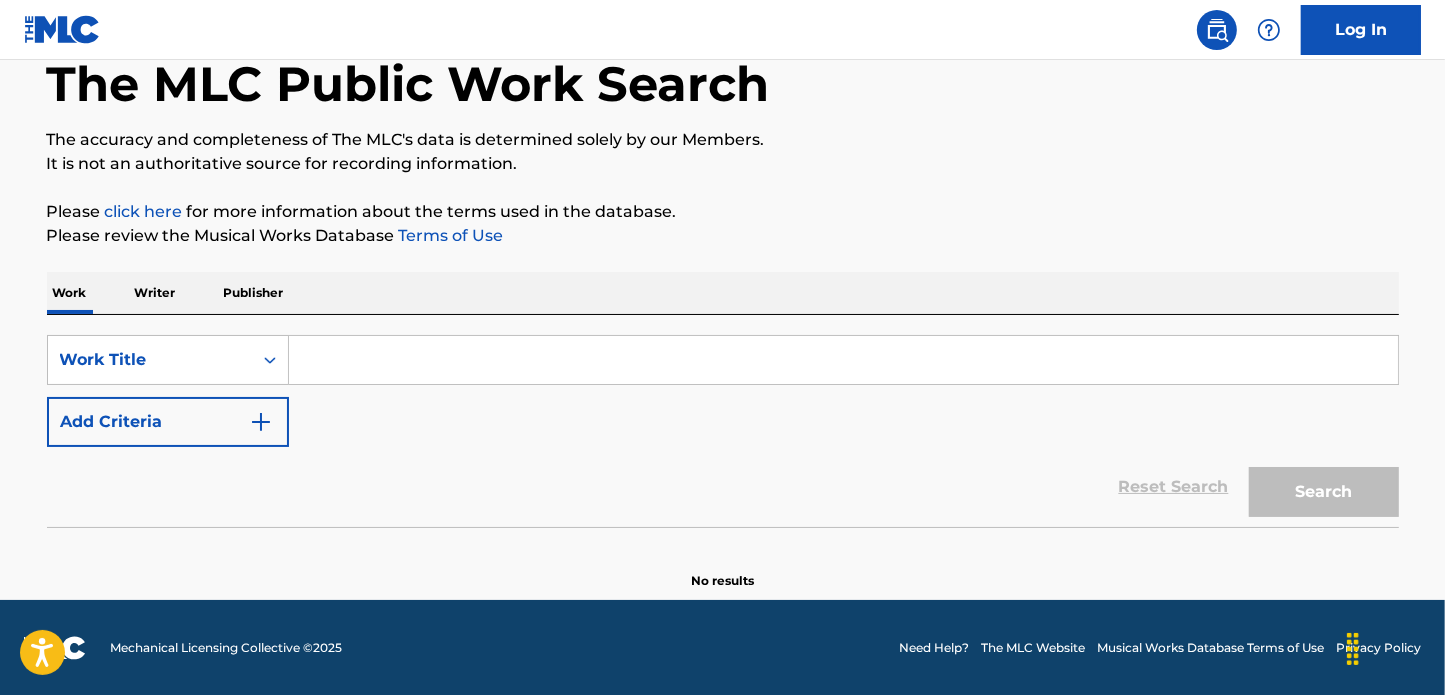 click on "The MLC Public Work Search" at bounding box center (723, 73) 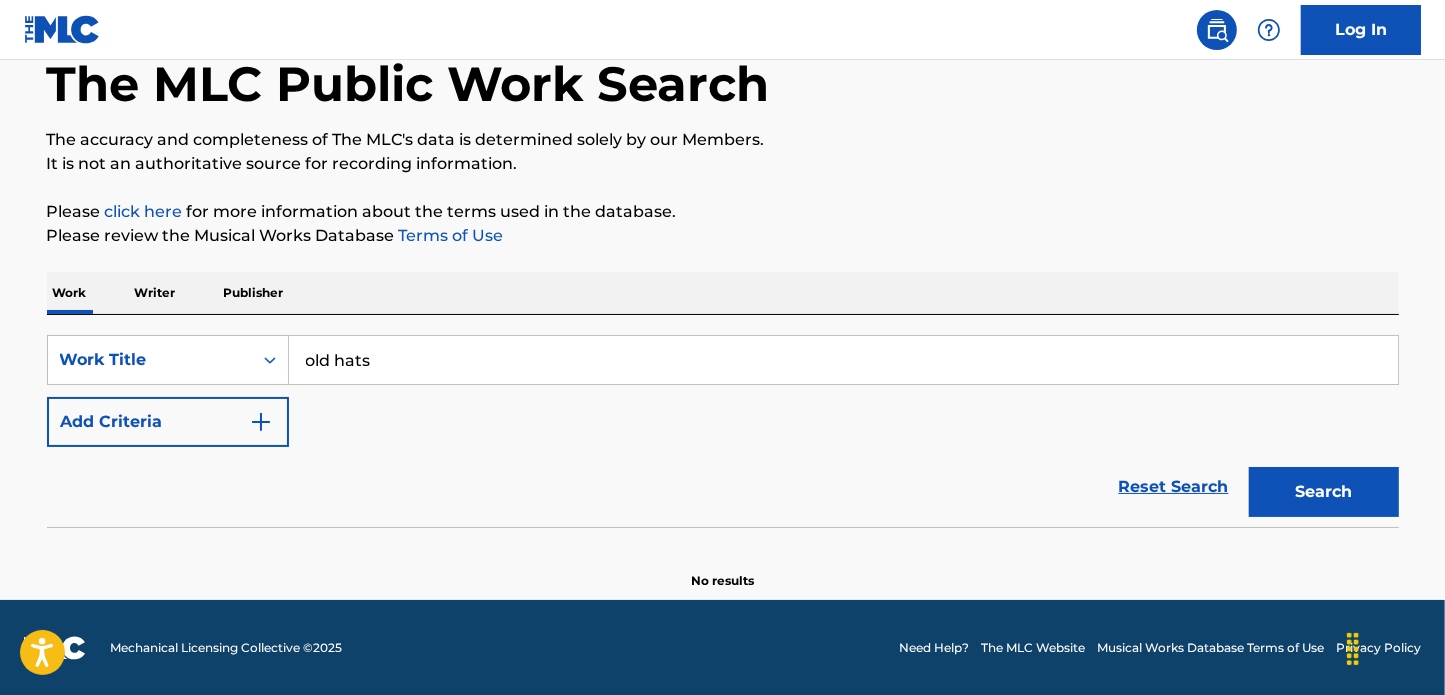 click on "Search" at bounding box center (1324, 492) 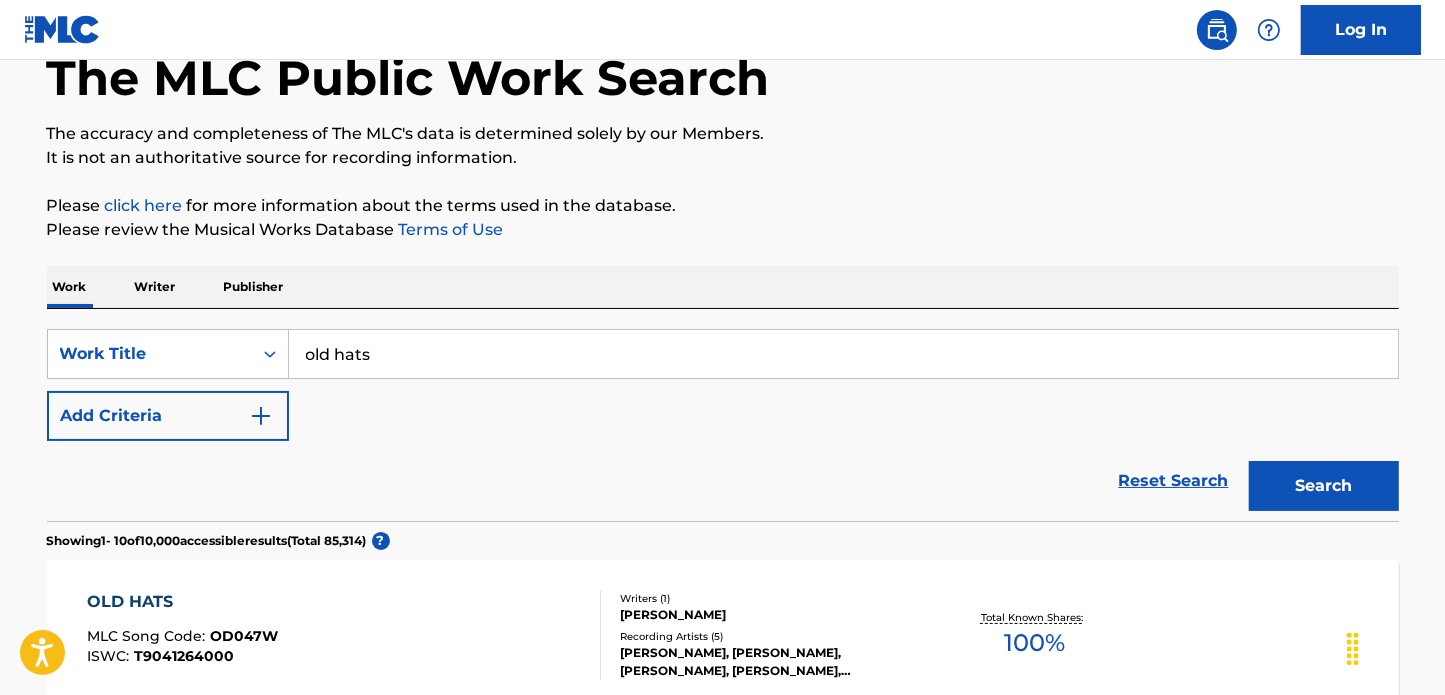 scroll, scrollTop: 93, scrollLeft: 0, axis: vertical 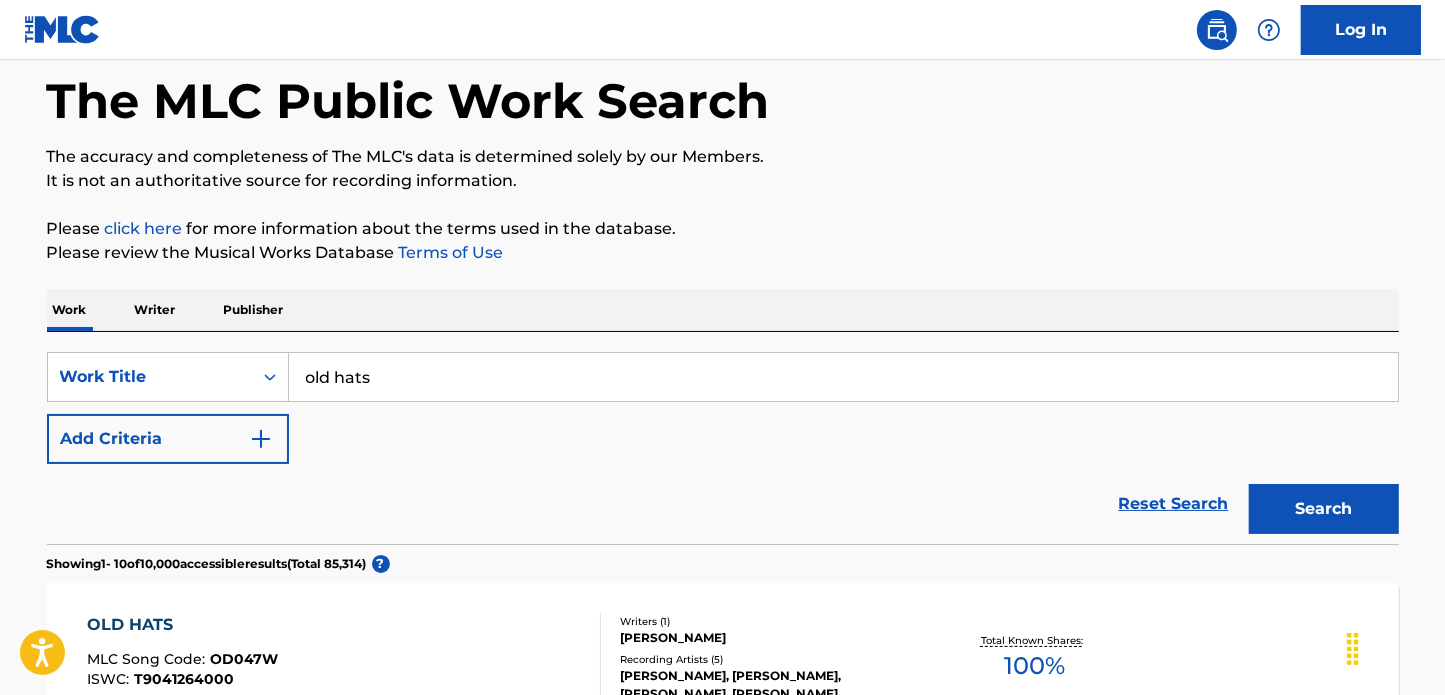 click on "old hats" at bounding box center [843, 377] 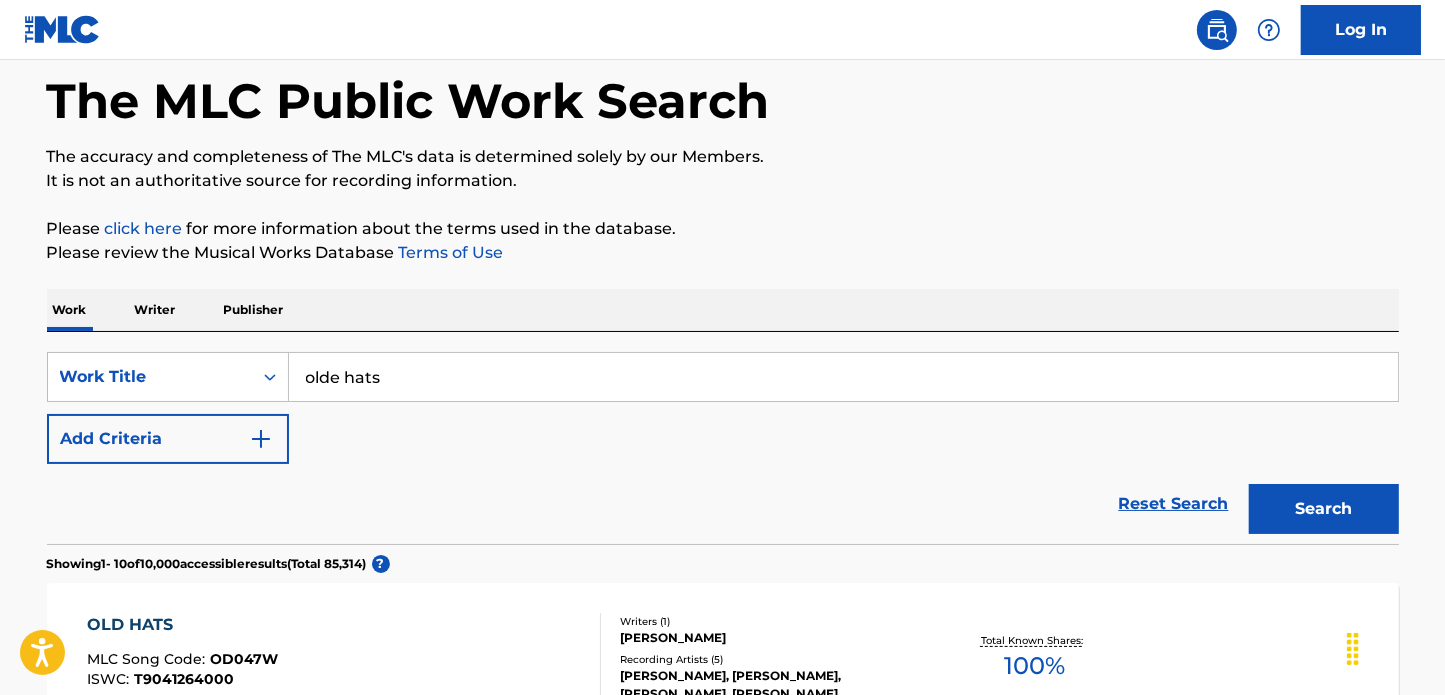 click on "olde hats" at bounding box center [843, 377] 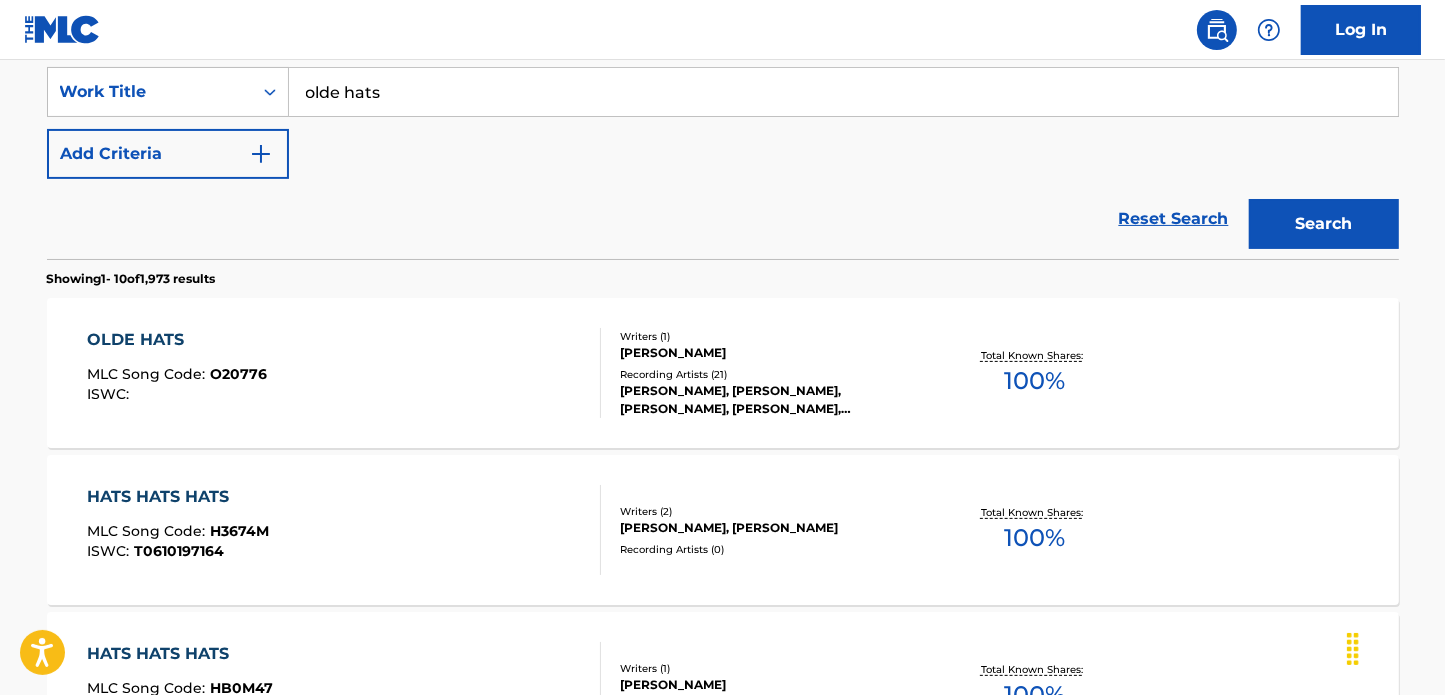 scroll, scrollTop: 378, scrollLeft: 0, axis: vertical 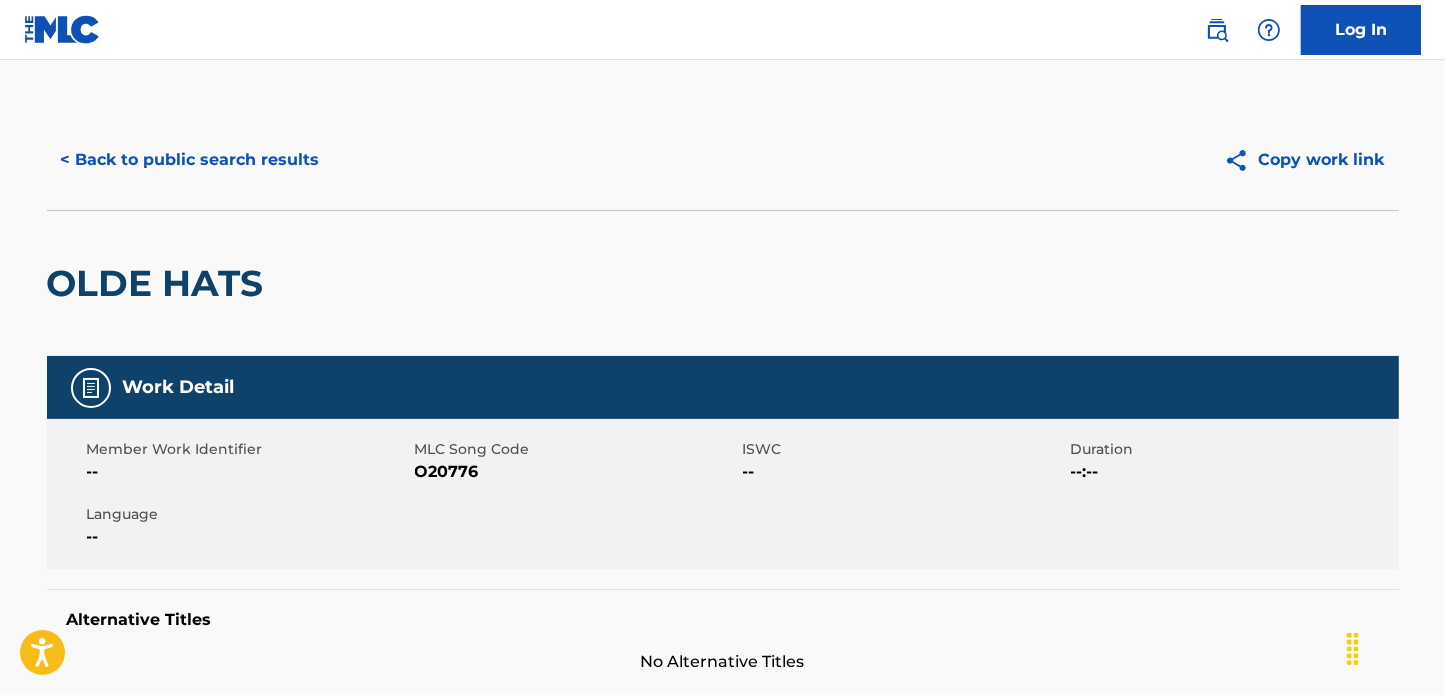click at bounding box center [1269, 30] 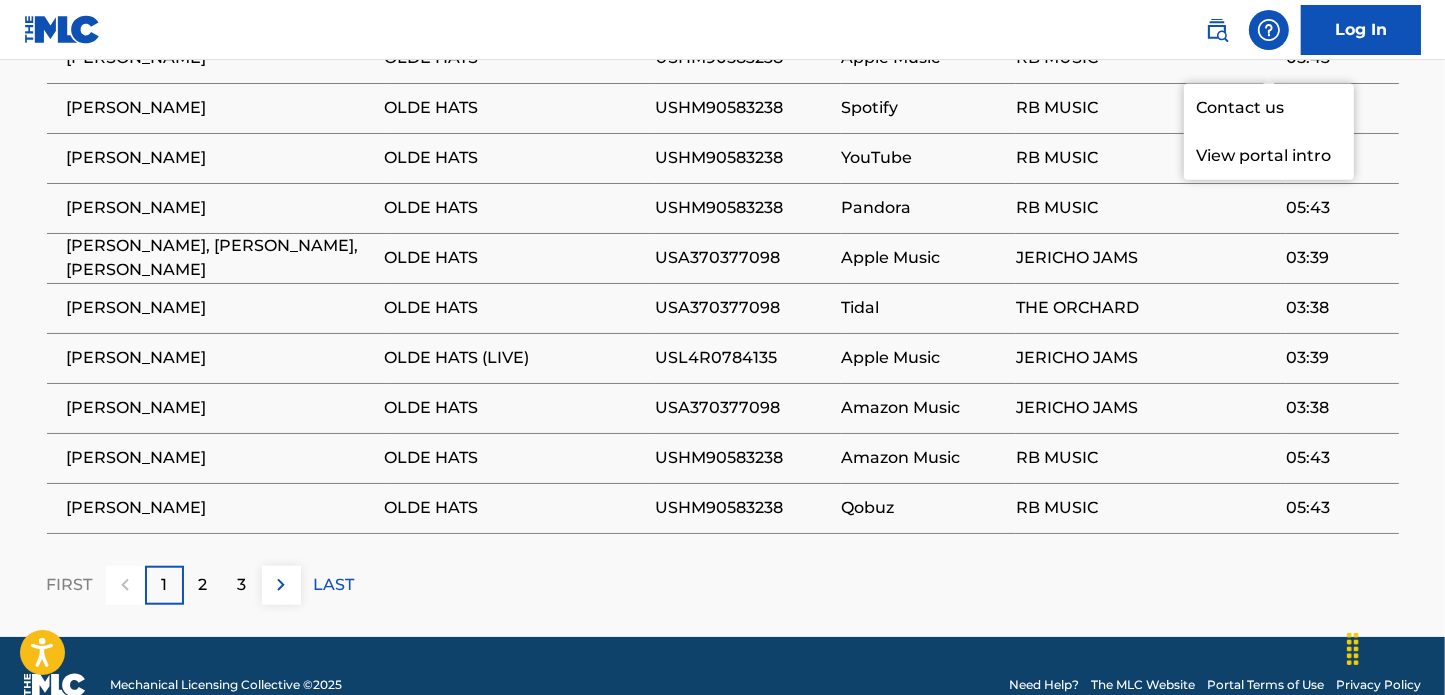 scroll, scrollTop: 1527, scrollLeft: 0, axis: vertical 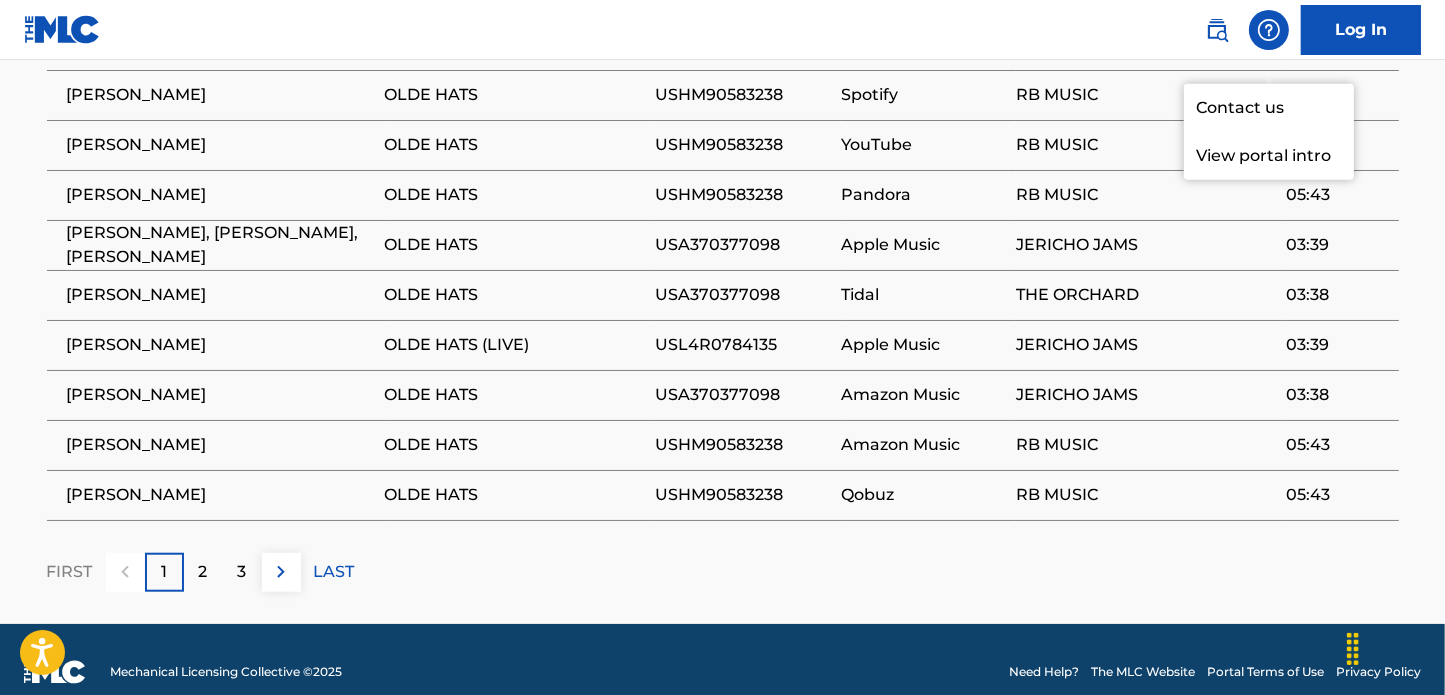 click on "2" at bounding box center (203, 572) 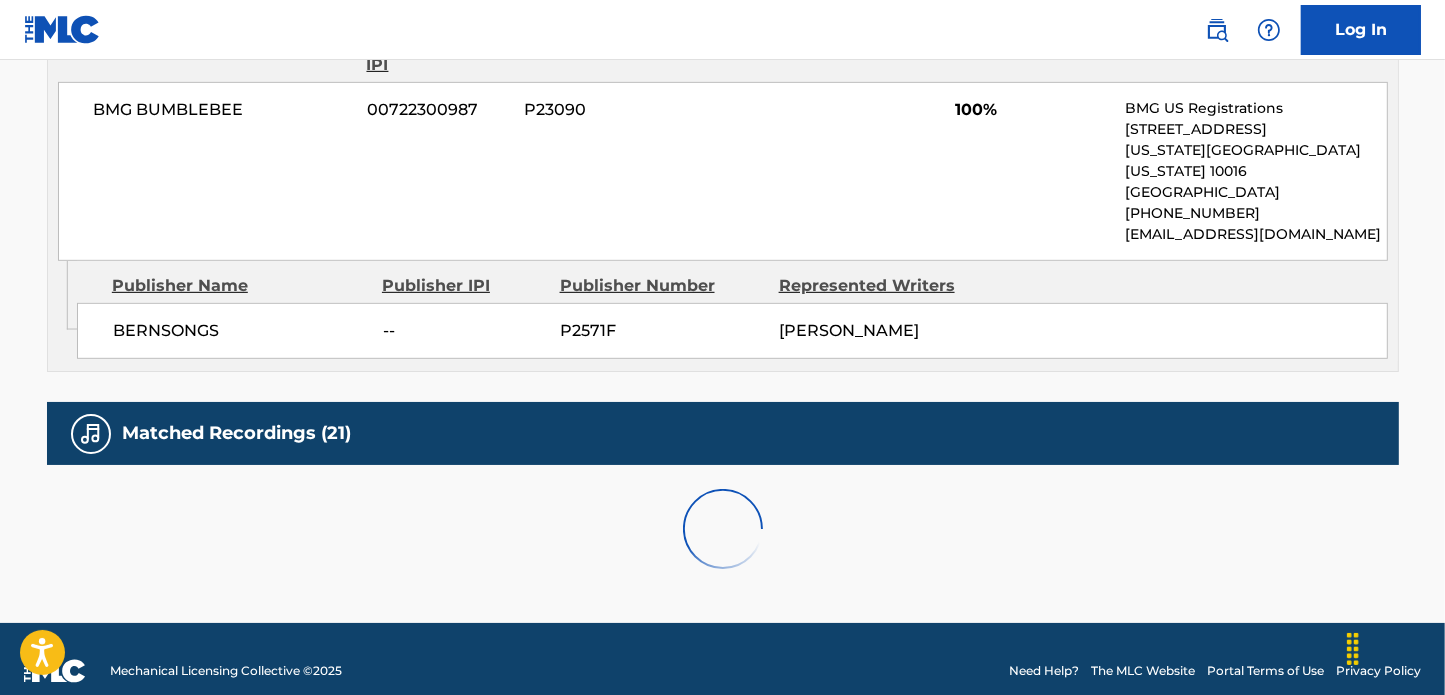 scroll, scrollTop: 1527, scrollLeft: 0, axis: vertical 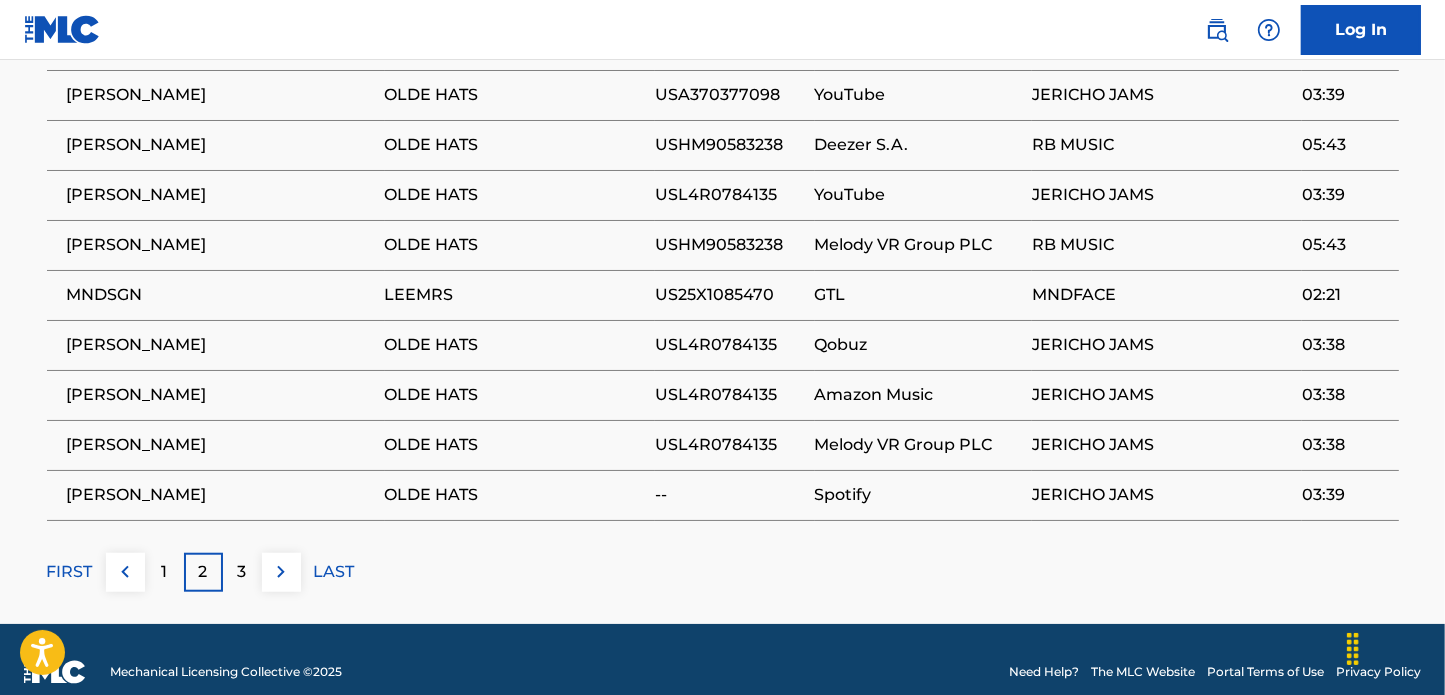 click on "3" at bounding box center (242, 572) 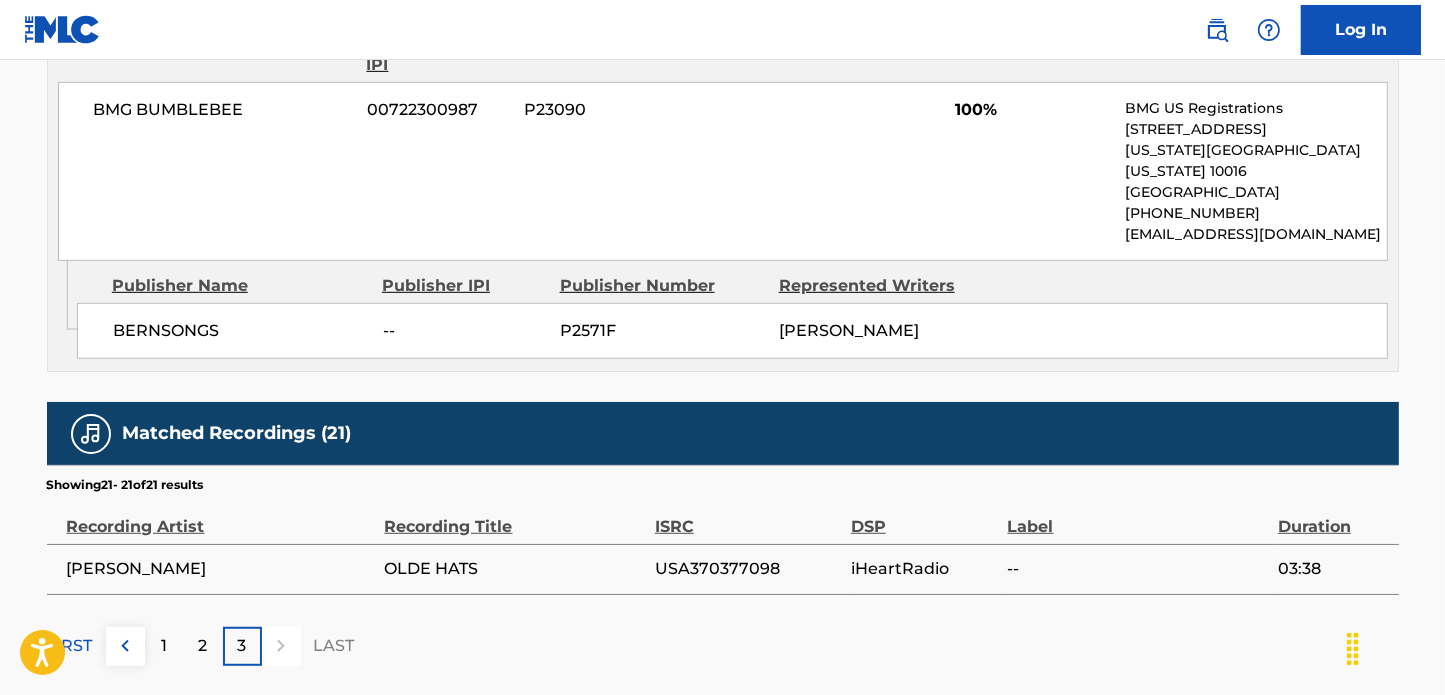 scroll, scrollTop: 1077, scrollLeft: 0, axis: vertical 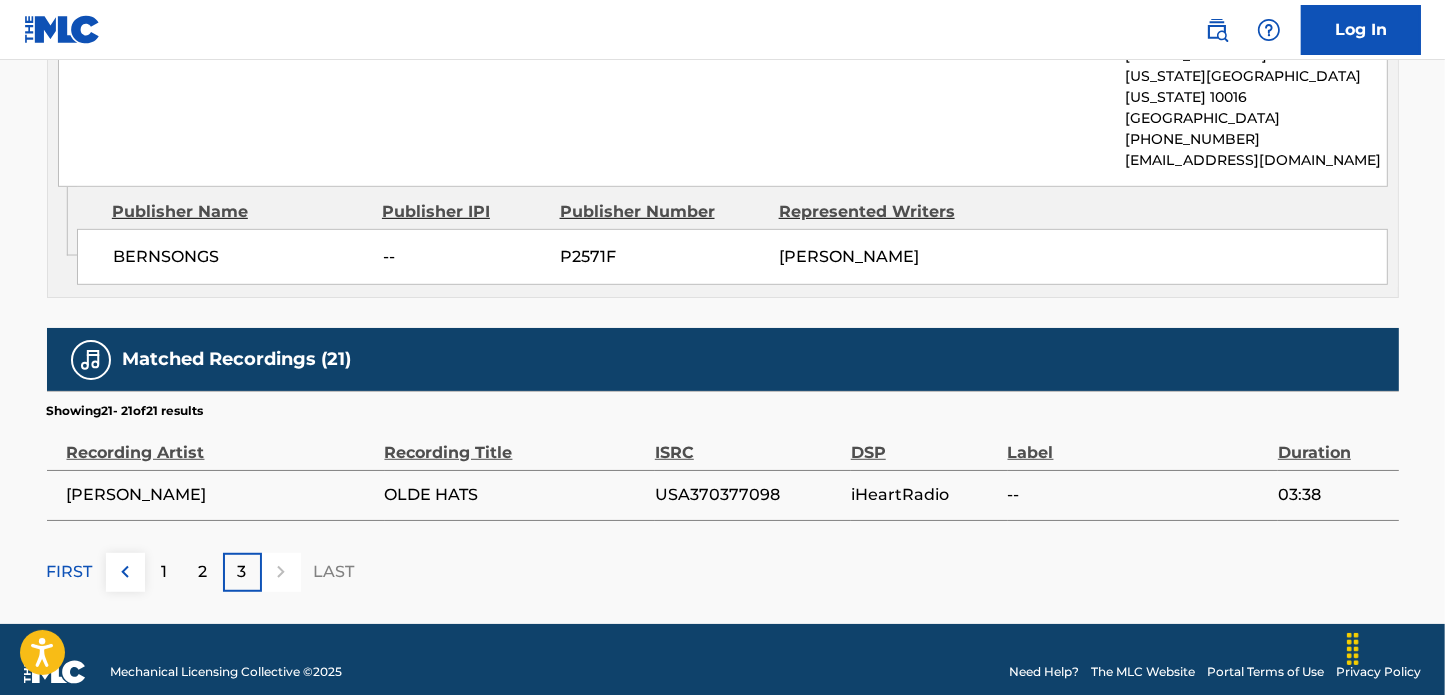 click on "2" at bounding box center [203, 572] 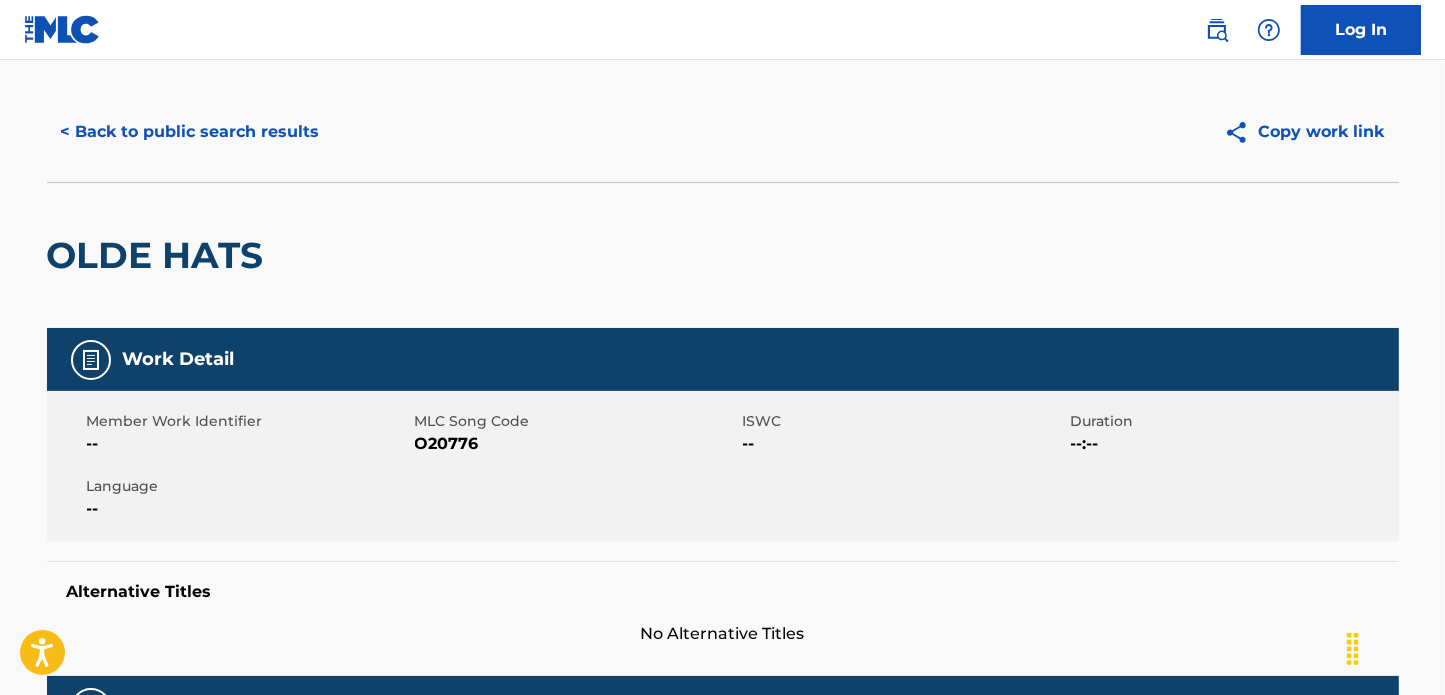 scroll, scrollTop: 0, scrollLeft: 0, axis: both 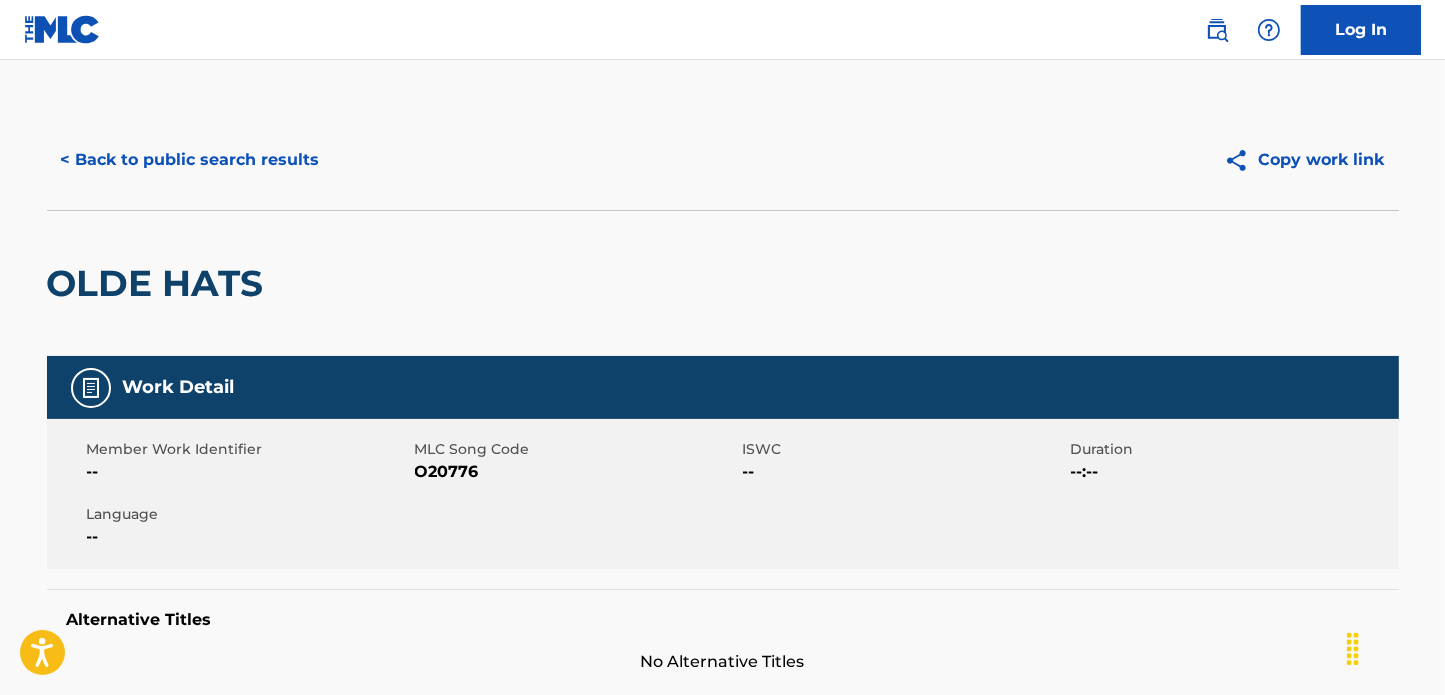 click on "< Back to public search results" at bounding box center [190, 160] 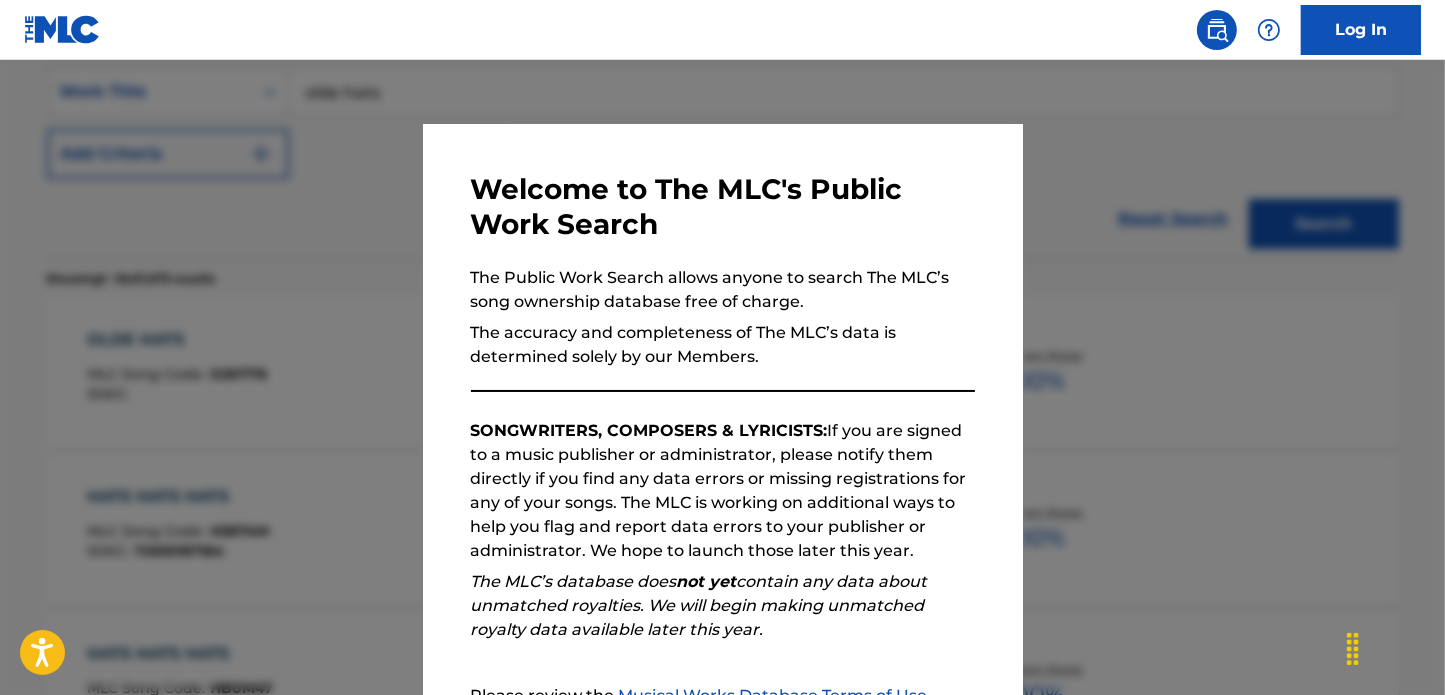 click at bounding box center (722, 407) 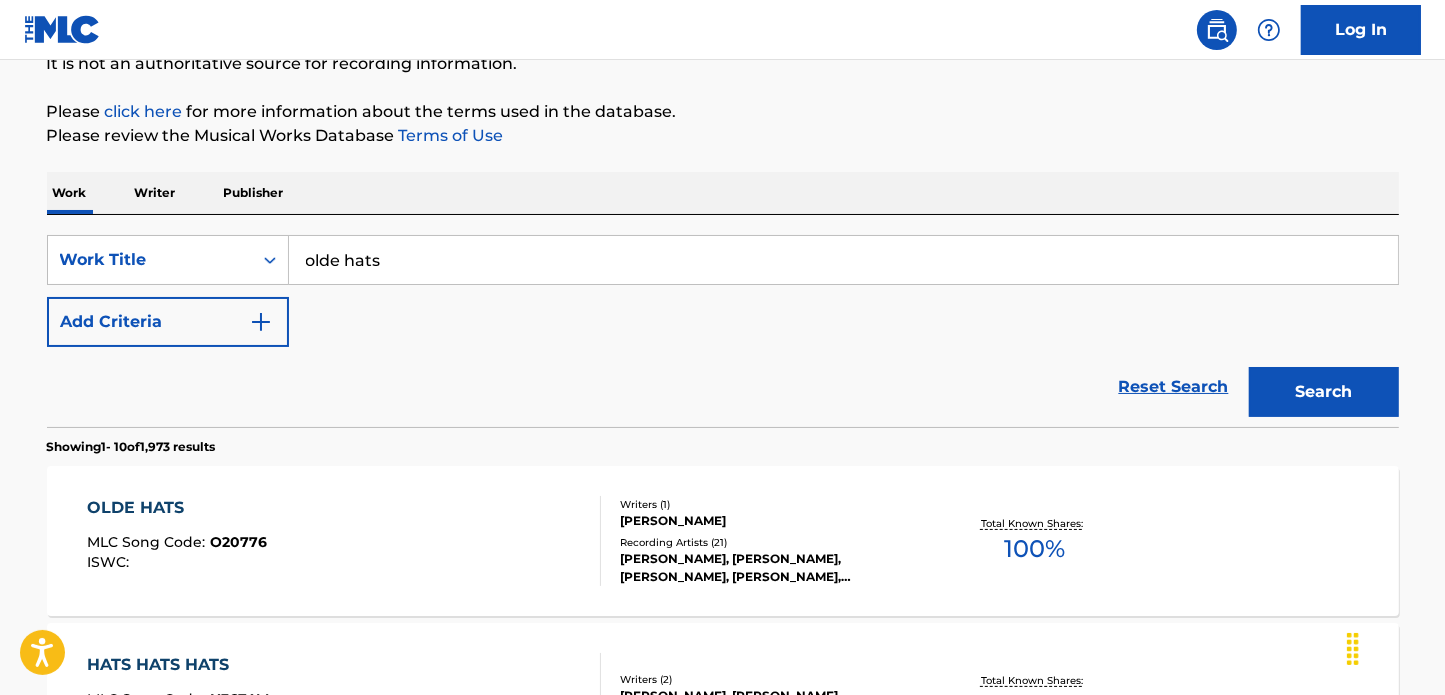 scroll, scrollTop: 210, scrollLeft: 0, axis: vertical 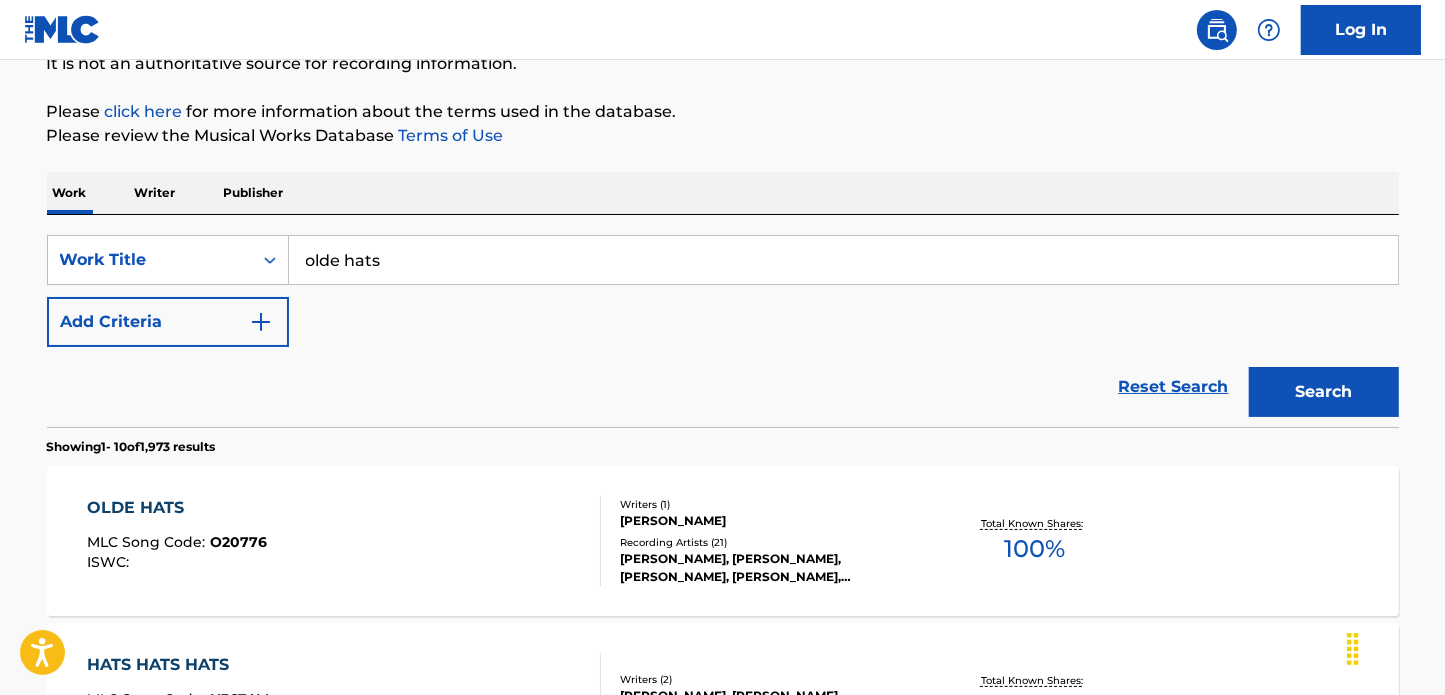 click on "Publisher" at bounding box center [254, 193] 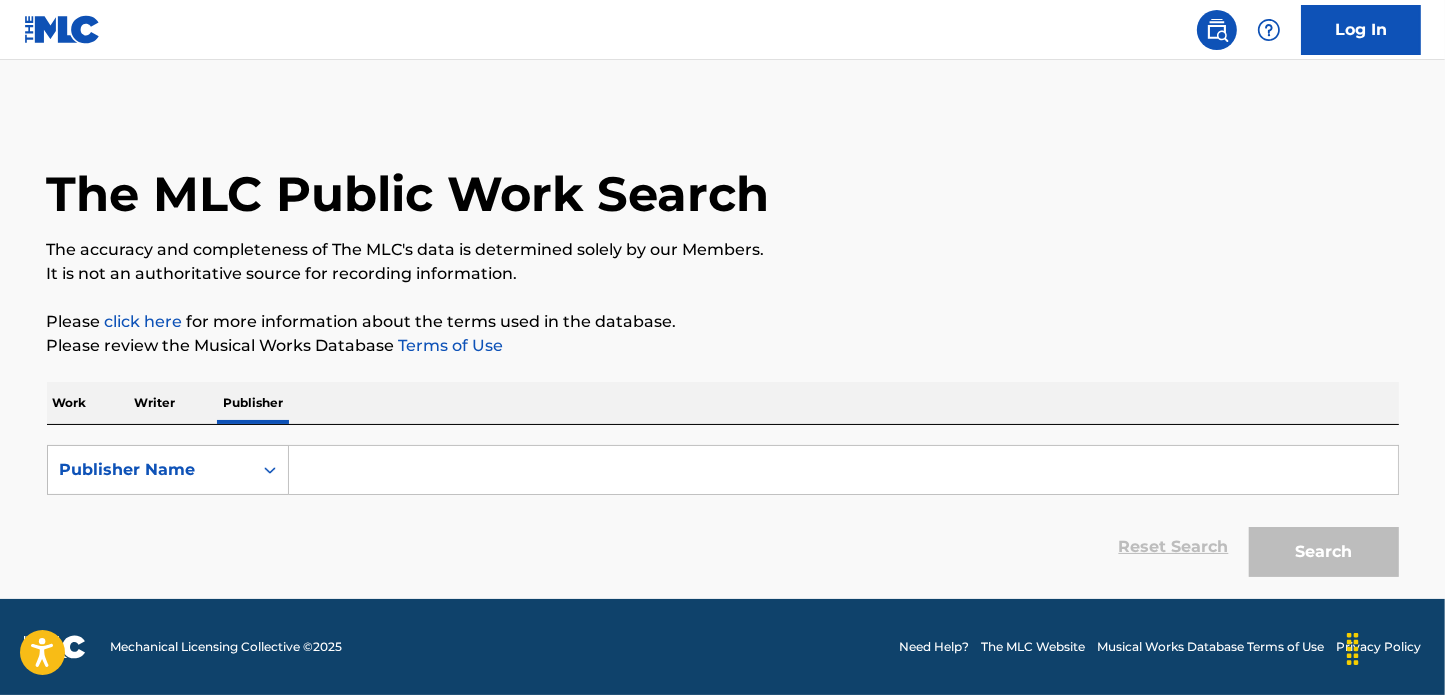 click at bounding box center (843, 470) 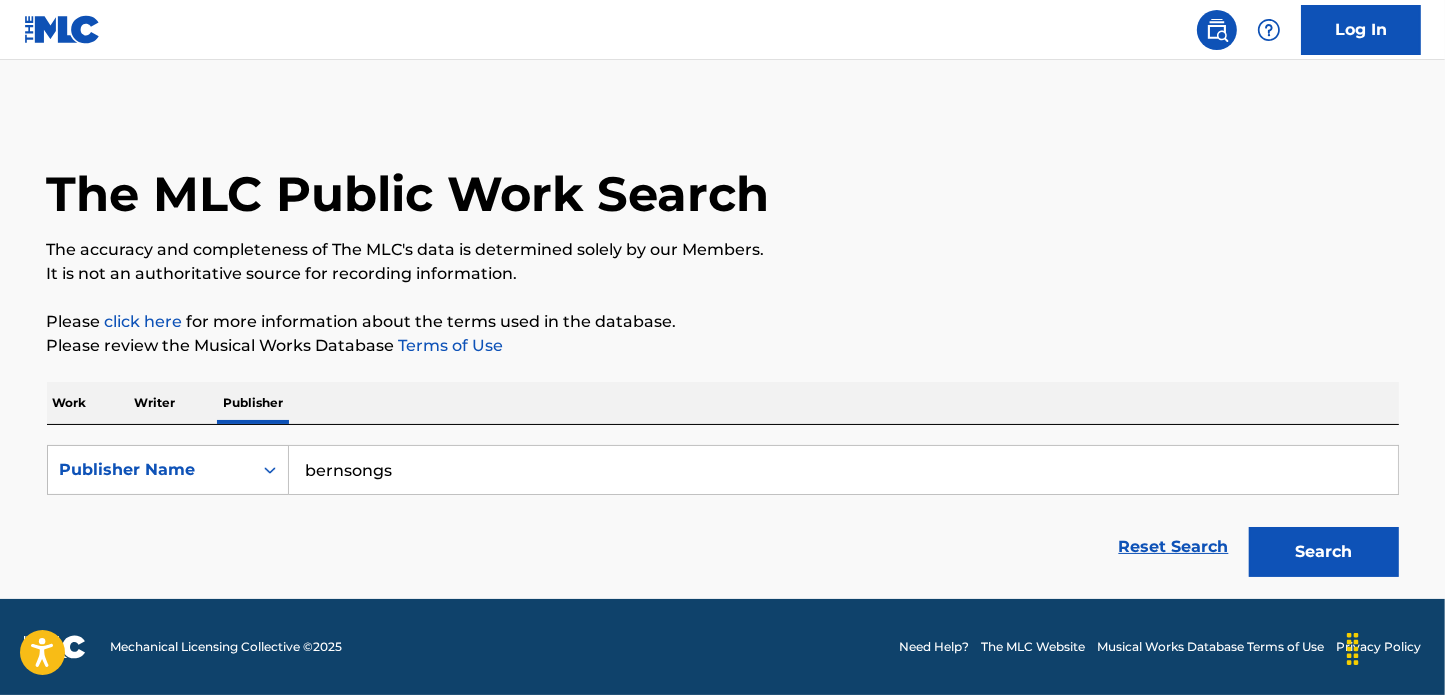 type on "bernsongs" 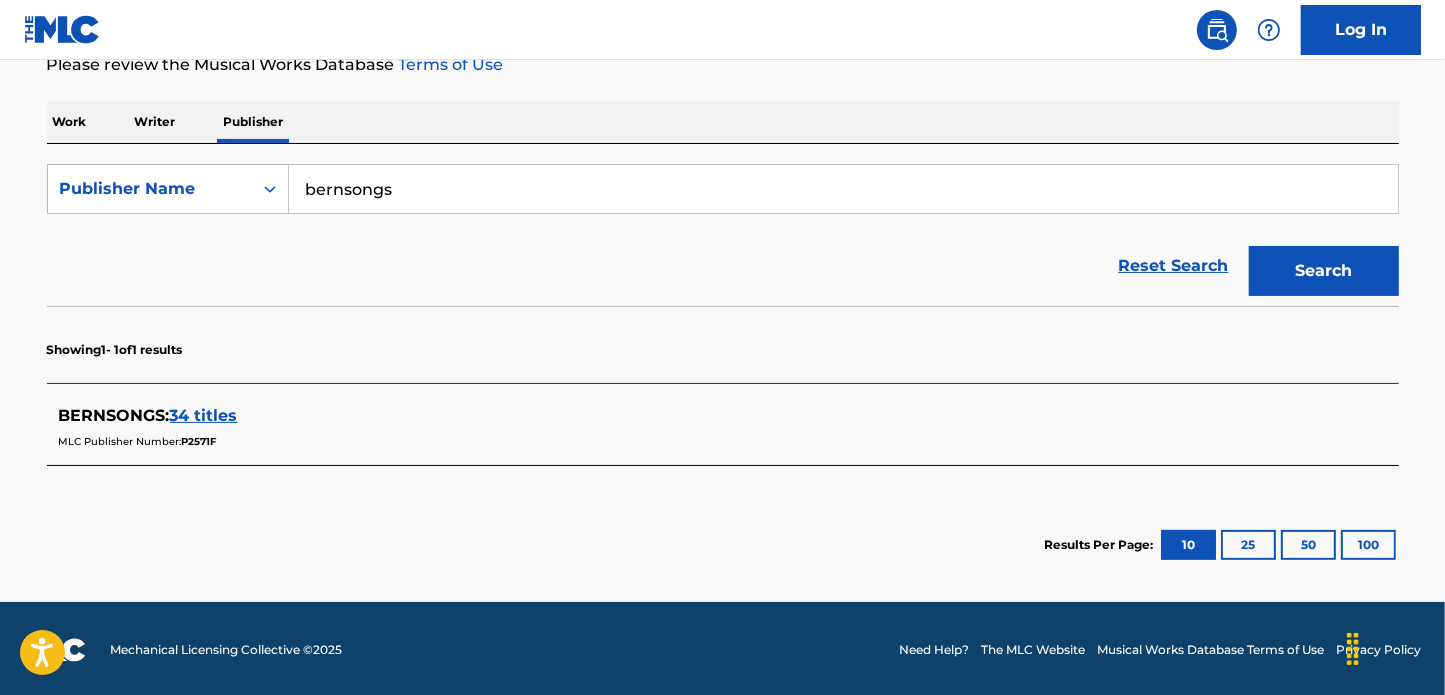 scroll, scrollTop: 282, scrollLeft: 0, axis: vertical 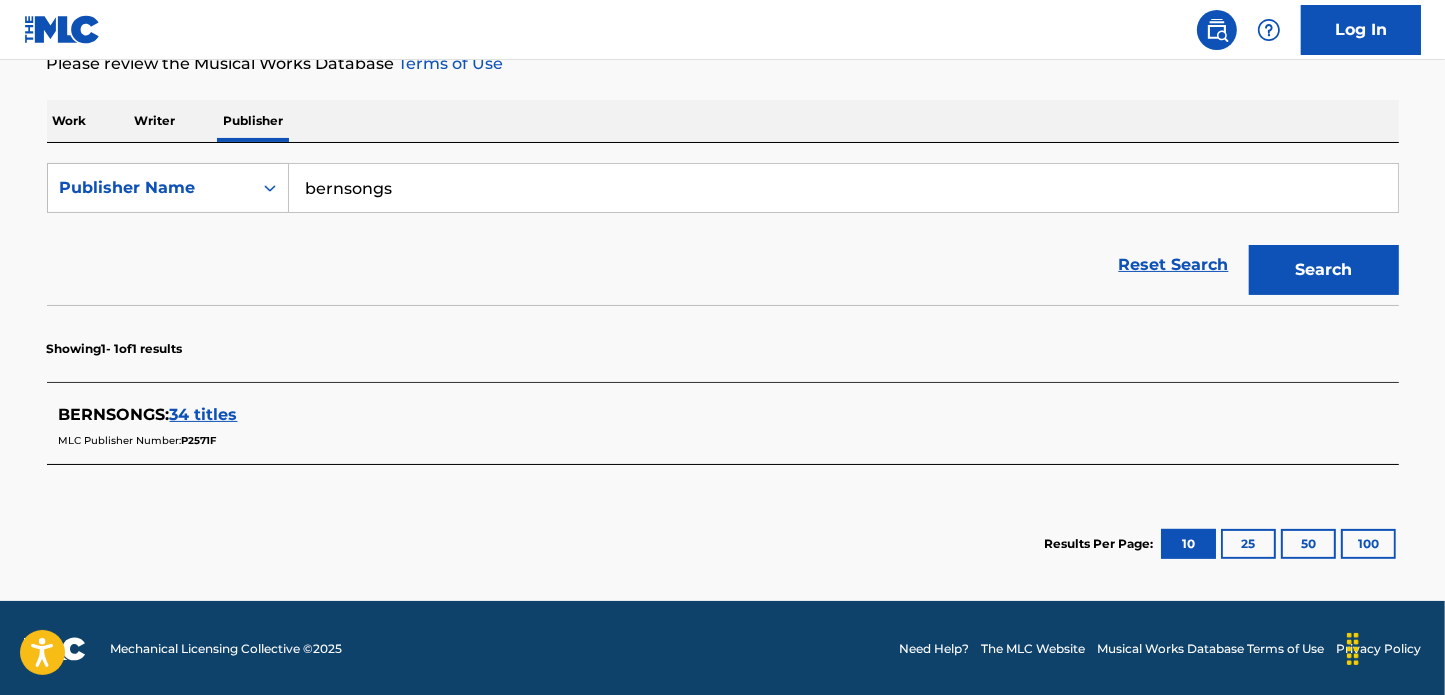click on "34 titles" at bounding box center [204, 414] 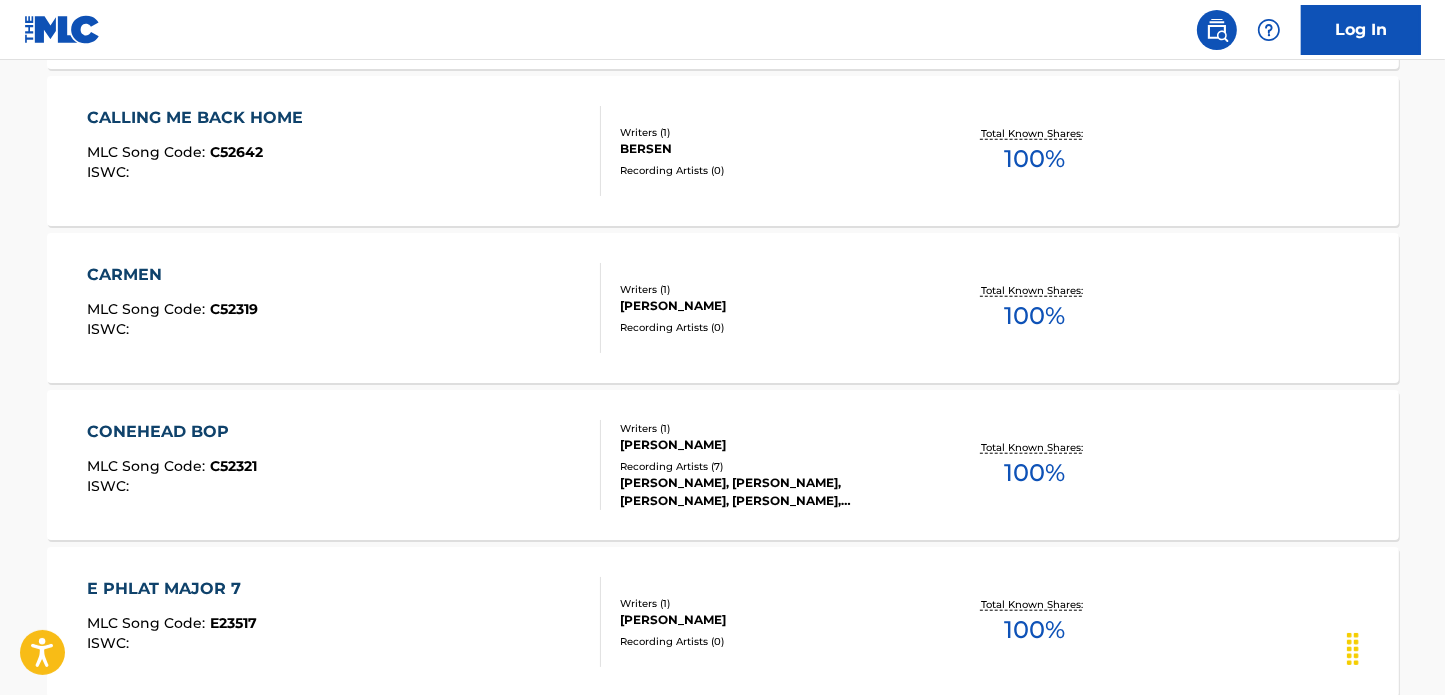 scroll, scrollTop: 1613, scrollLeft: 0, axis: vertical 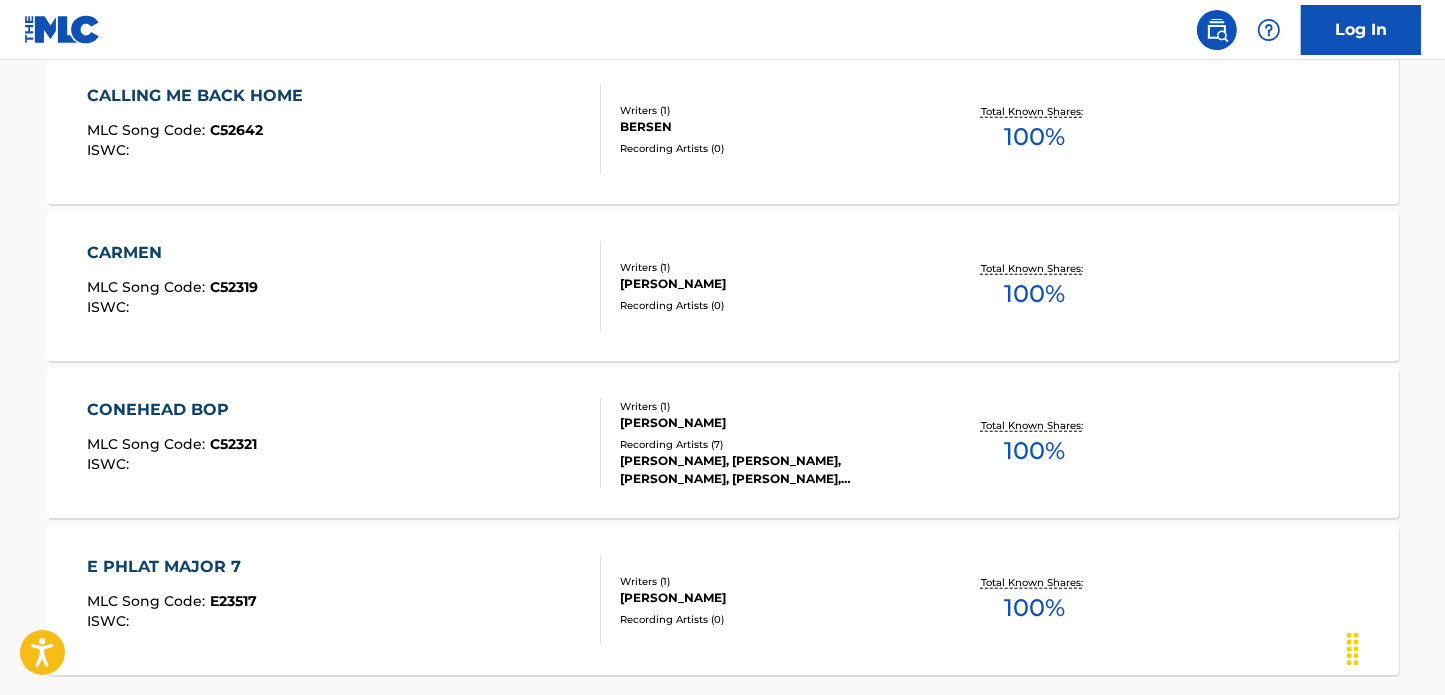 click on "E PHLAT MAJOR 7 MLC Song Code : E23517 ISWC : Writers ( 1 ) [PERSON_NAME] Recording Artists ( 0 ) Total Known Shares: 100 %" at bounding box center (723, 600) 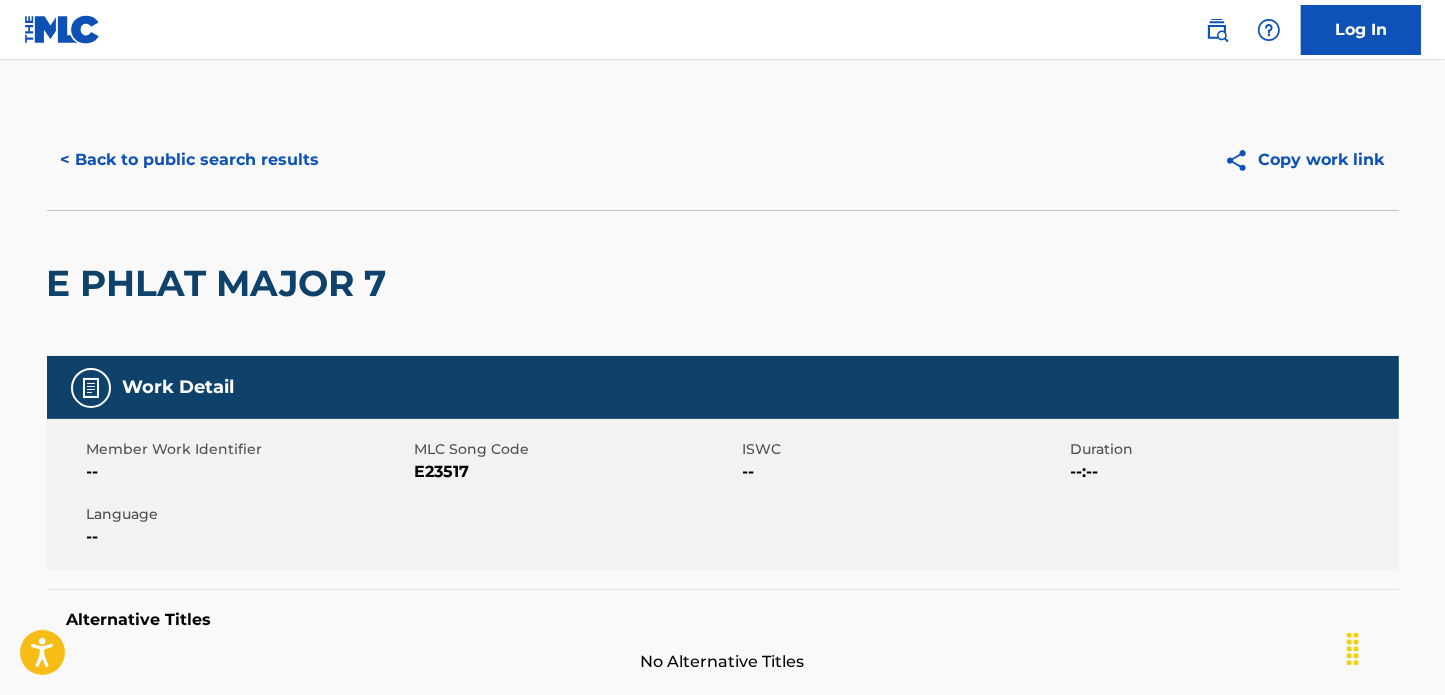 click on "< Back to public search results" at bounding box center [190, 160] 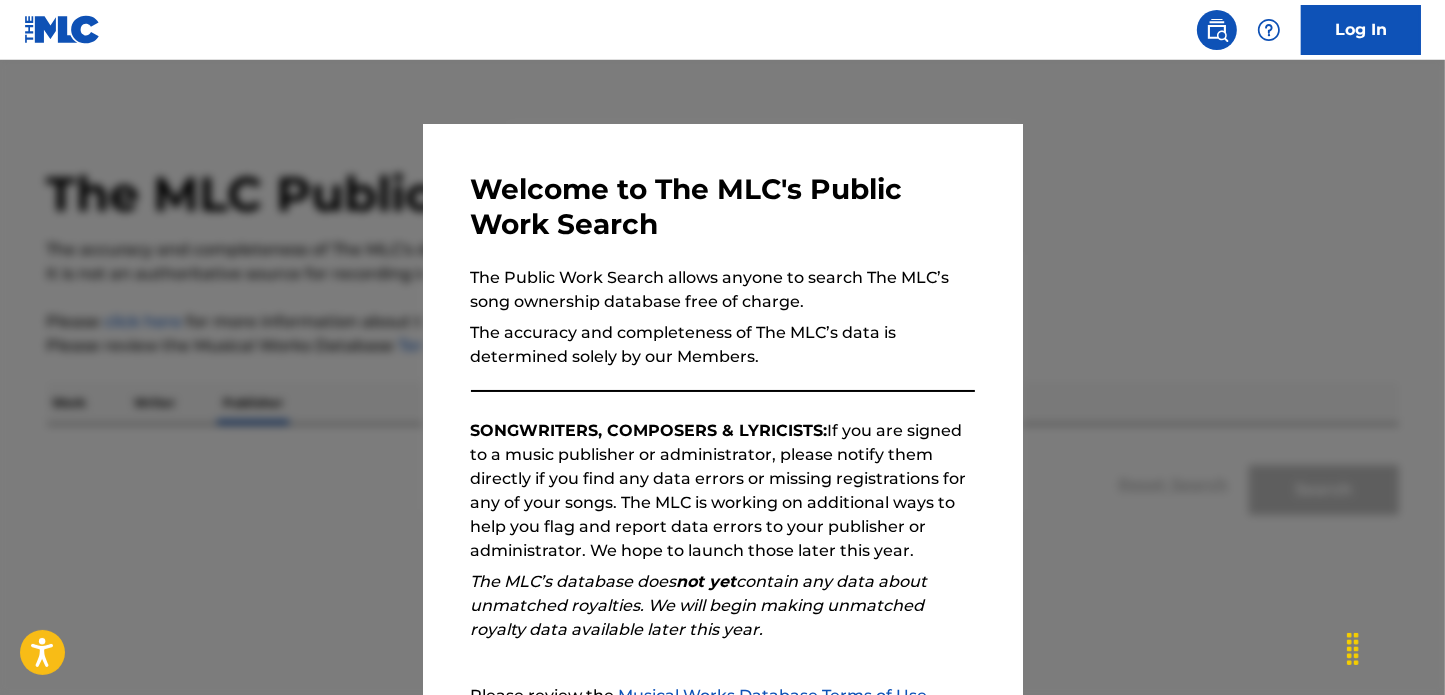 scroll, scrollTop: 58, scrollLeft: 0, axis: vertical 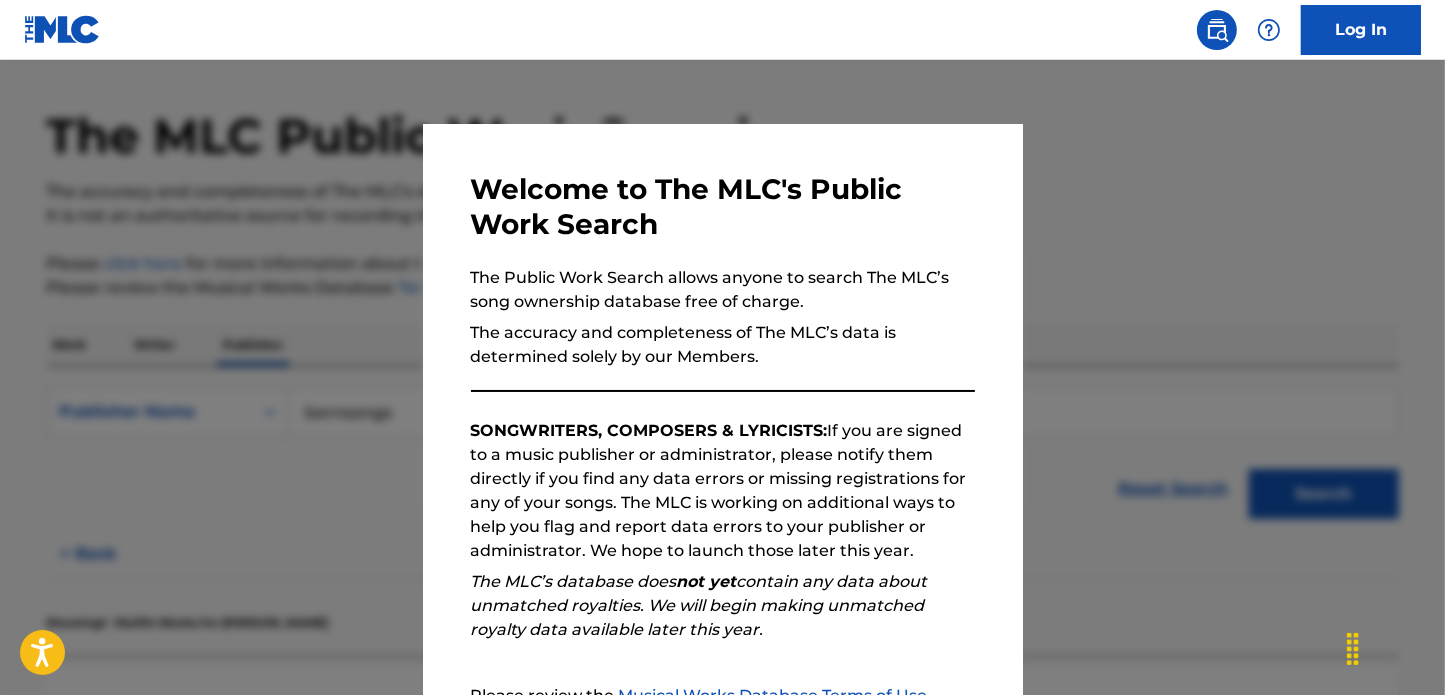 click at bounding box center (722, 407) 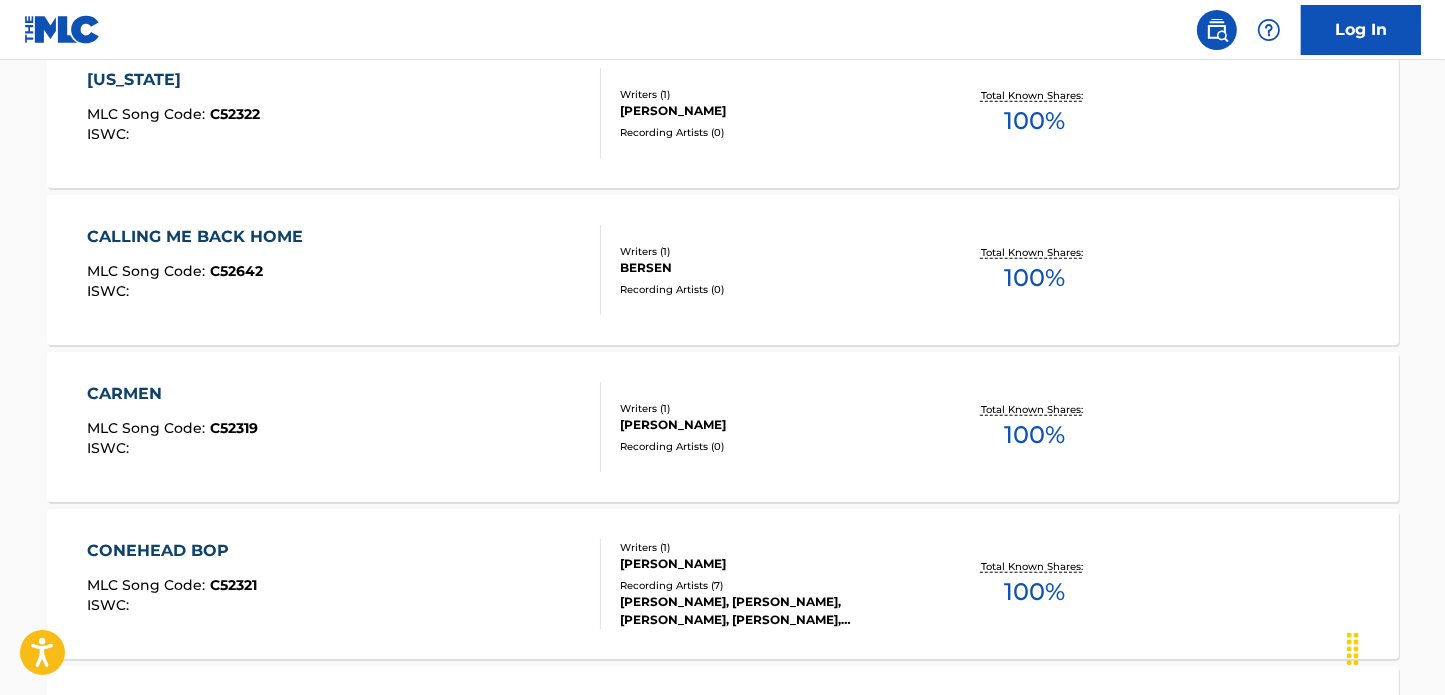 scroll, scrollTop: 1472, scrollLeft: 0, axis: vertical 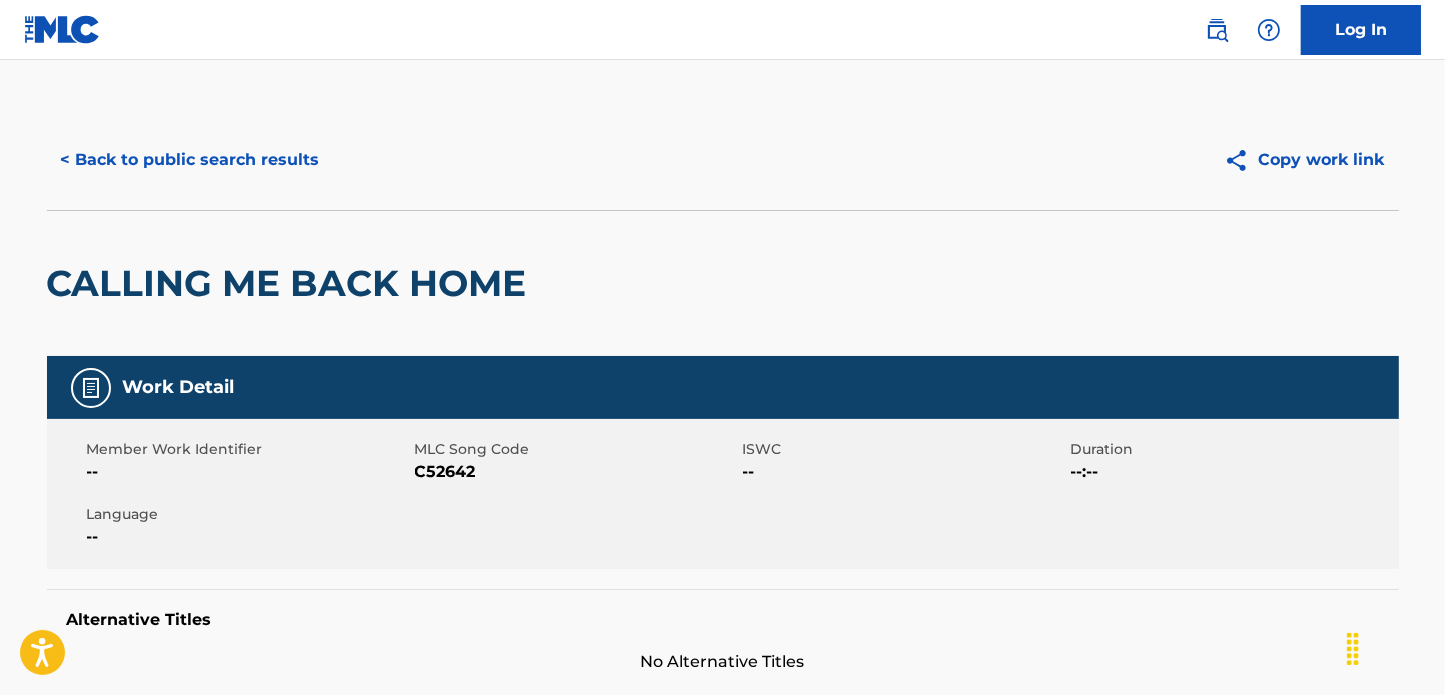 click on "< Back to public search results" at bounding box center (190, 160) 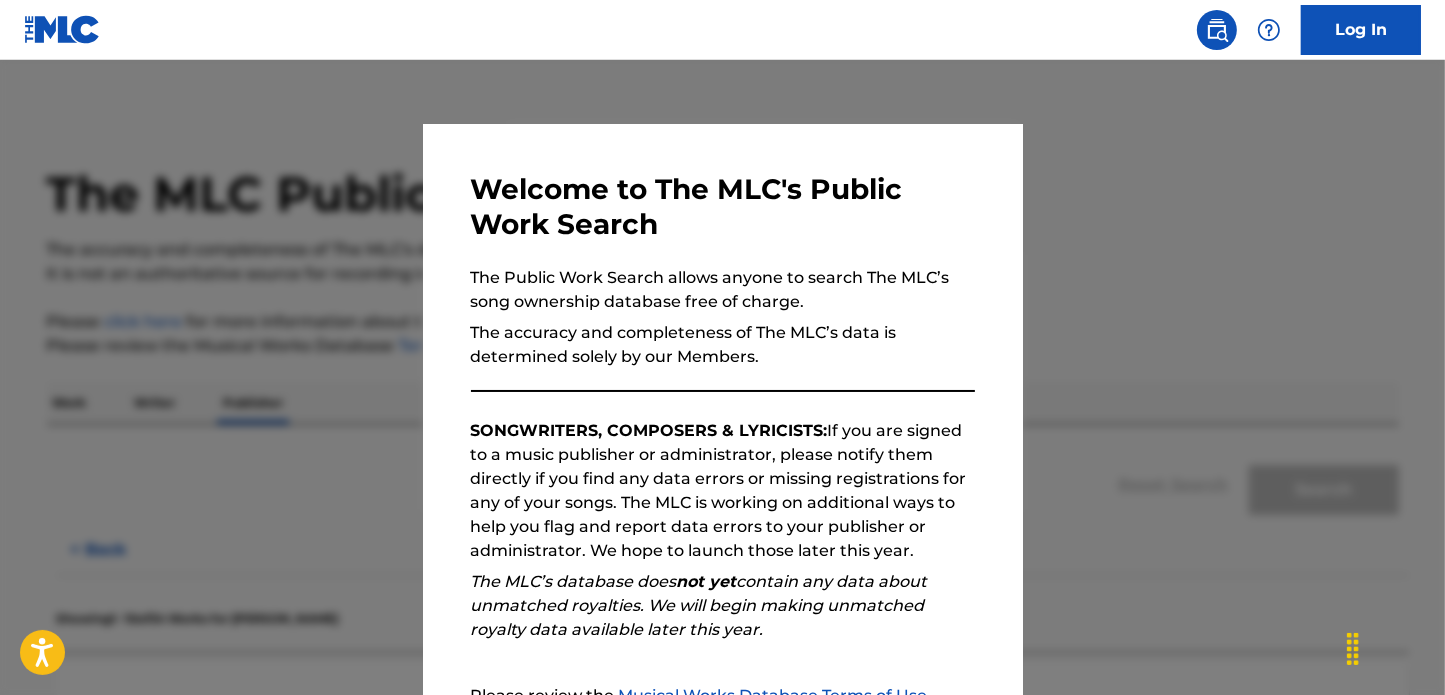 scroll, scrollTop: 58, scrollLeft: 0, axis: vertical 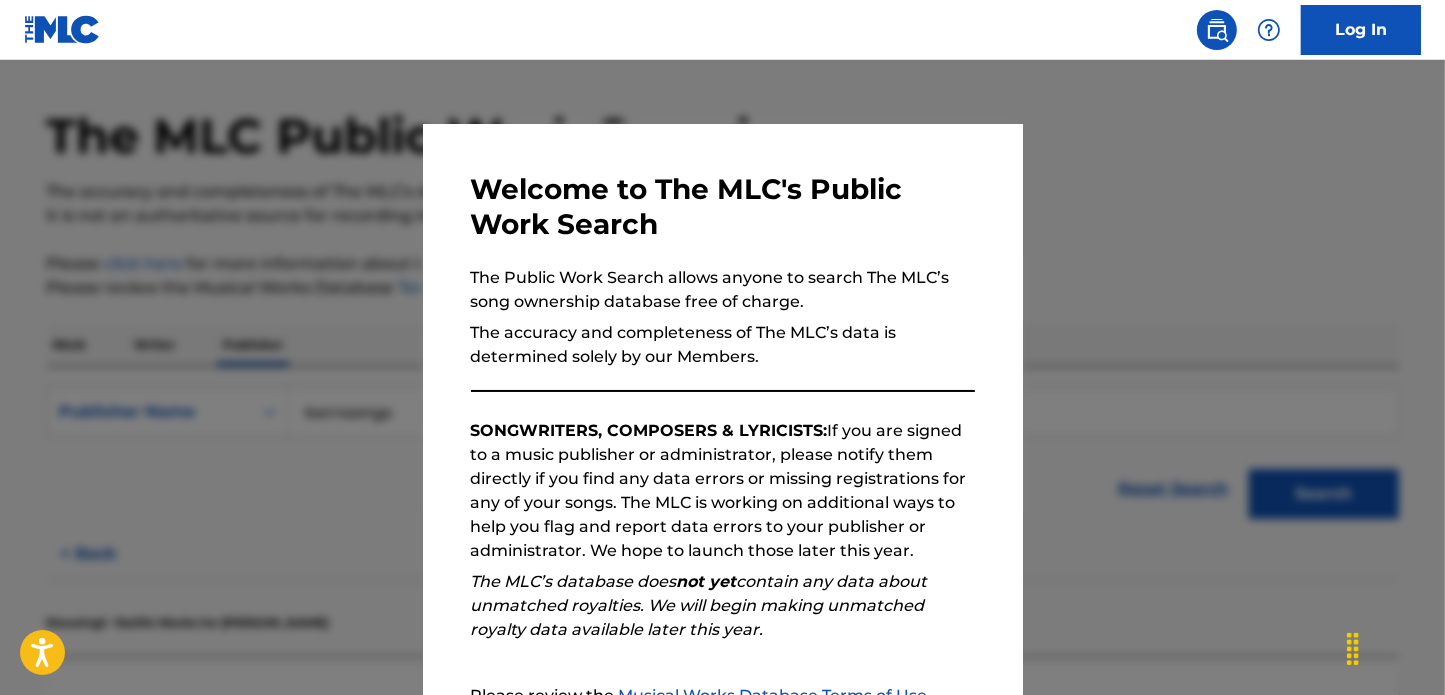 click at bounding box center [722, 407] 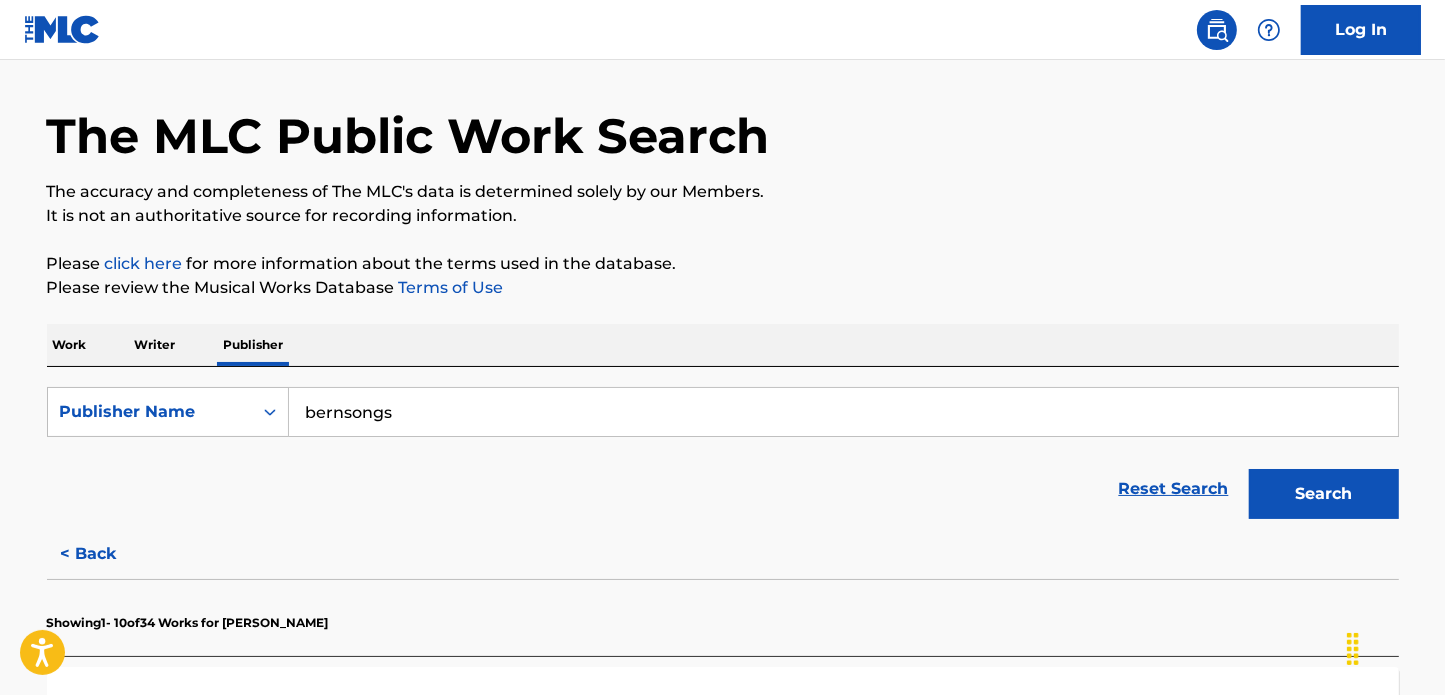 click at bounding box center [1269, 30] 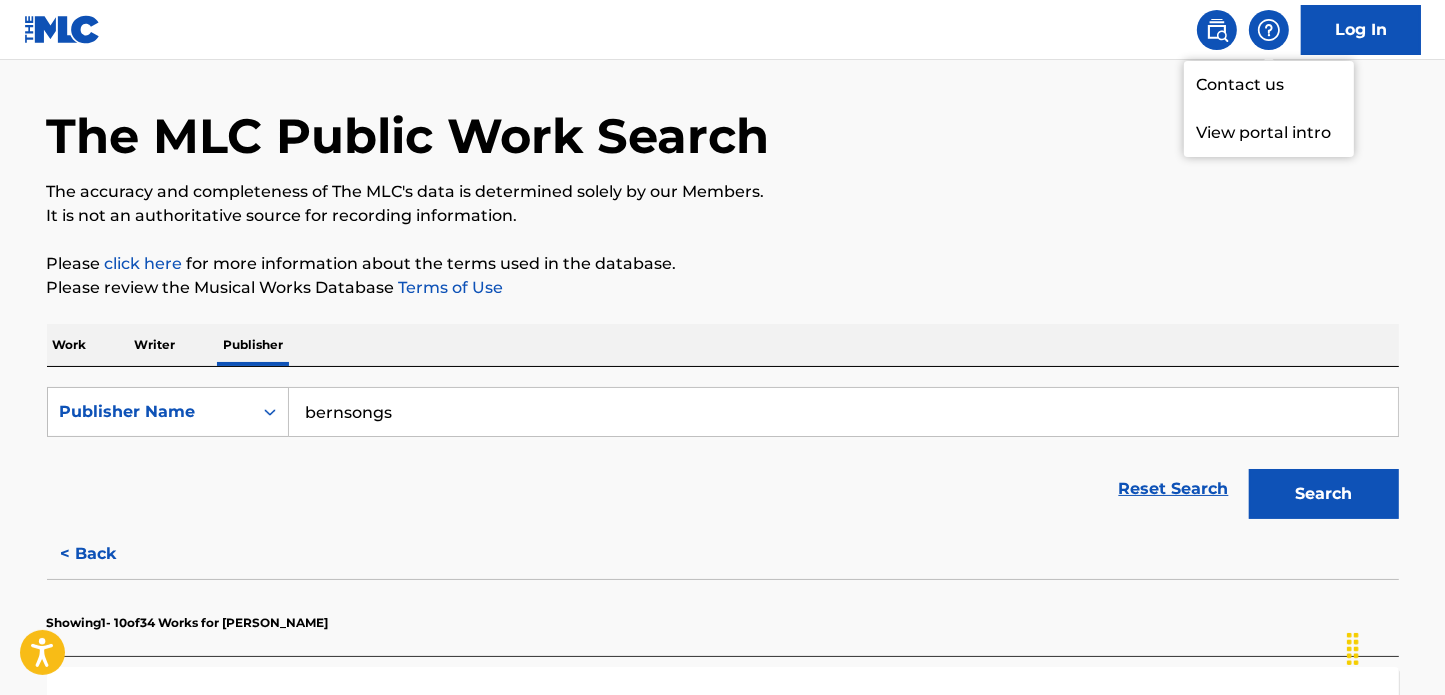 click on "bernsongs" at bounding box center [843, 412] 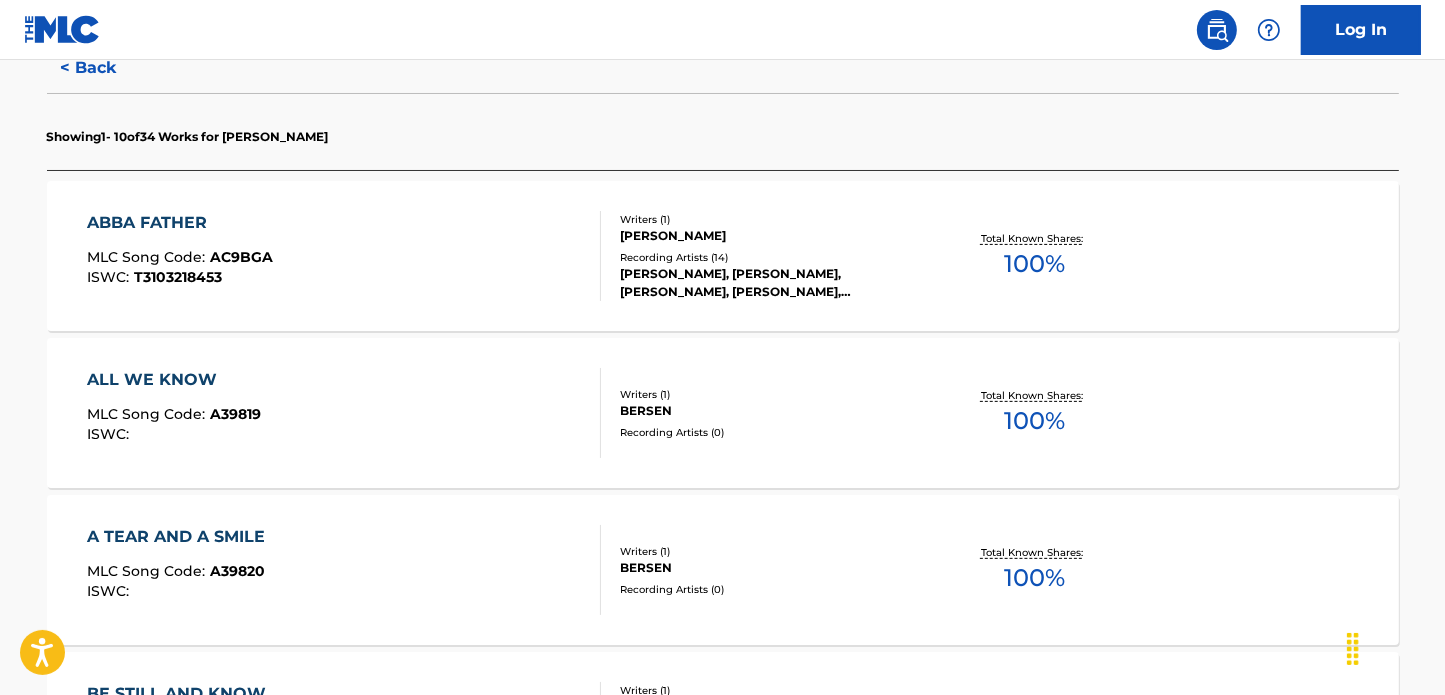 scroll, scrollTop: 553, scrollLeft: 0, axis: vertical 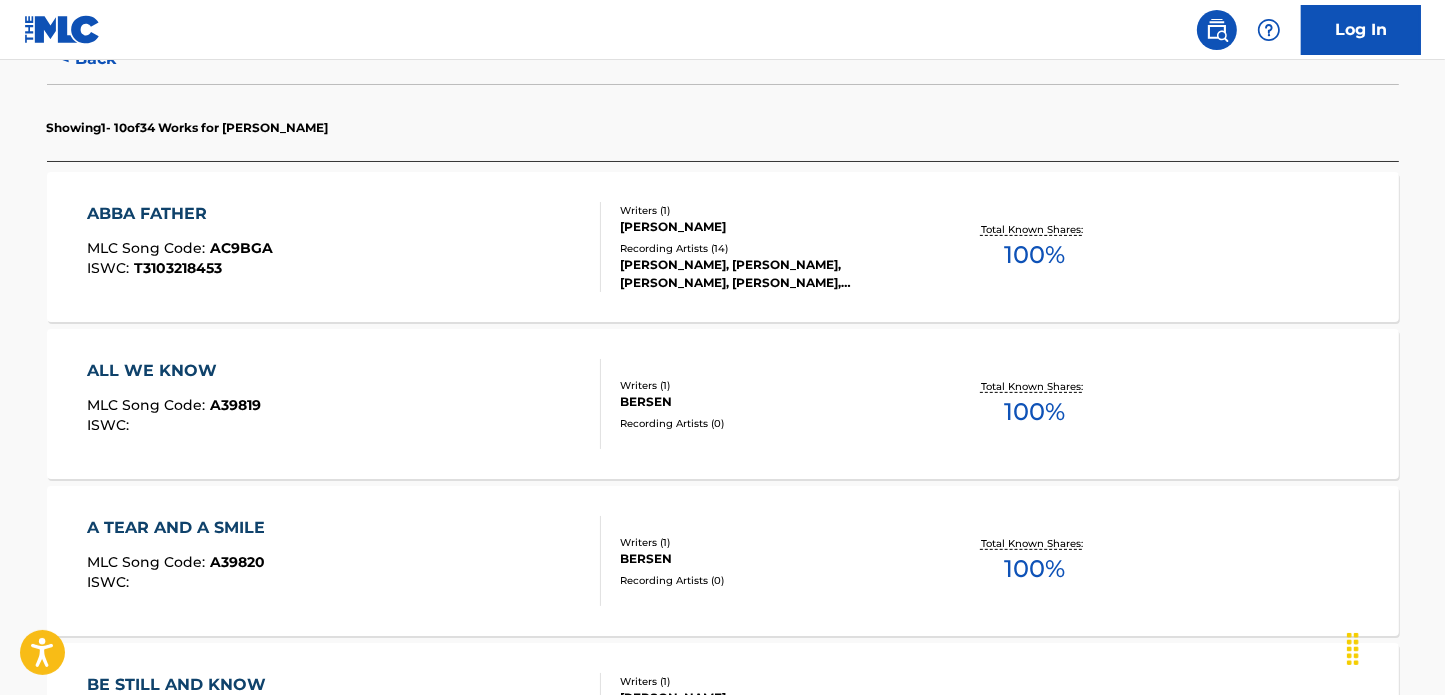 click on "ALL WE KNOW MLC Song Code : A39819 ISWC : Writers ( 1 ) BERSEN Recording Artists ( 0 ) Total Known Shares: 100 %" at bounding box center (723, 404) 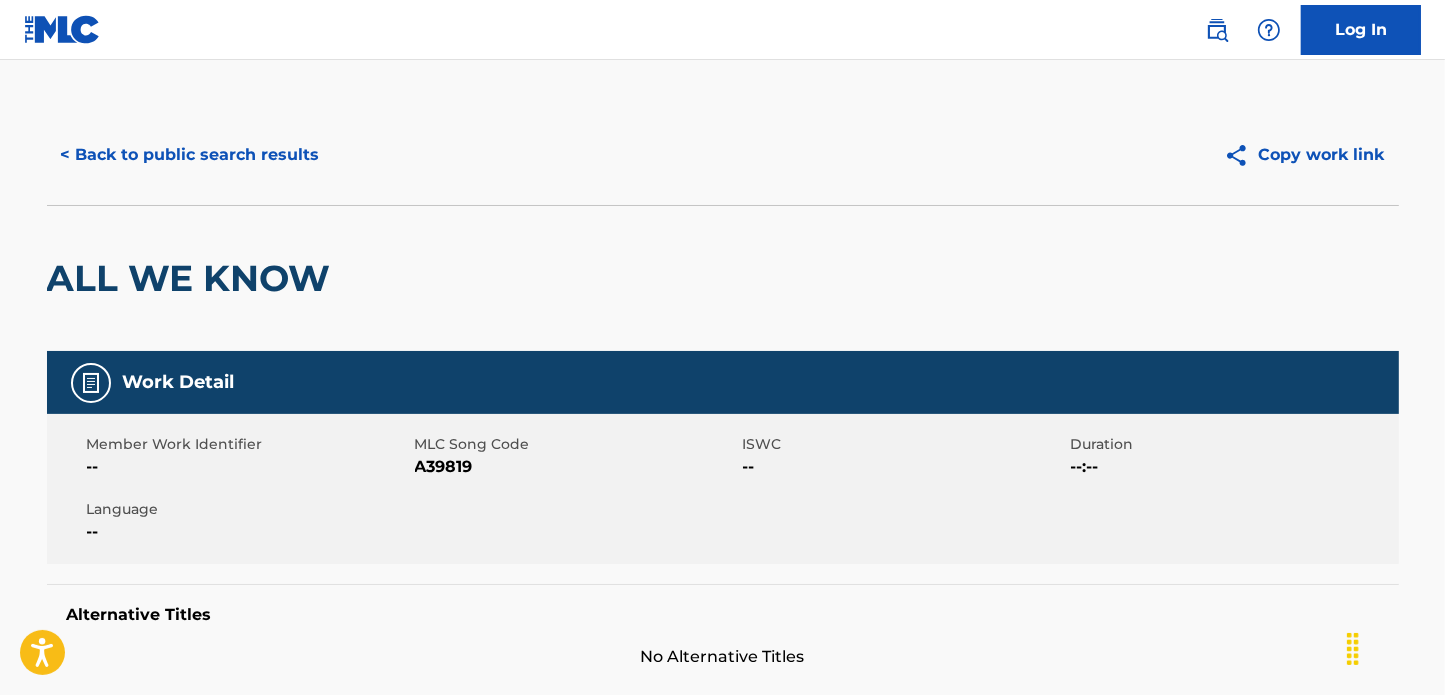 scroll, scrollTop: 0, scrollLeft: 0, axis: both 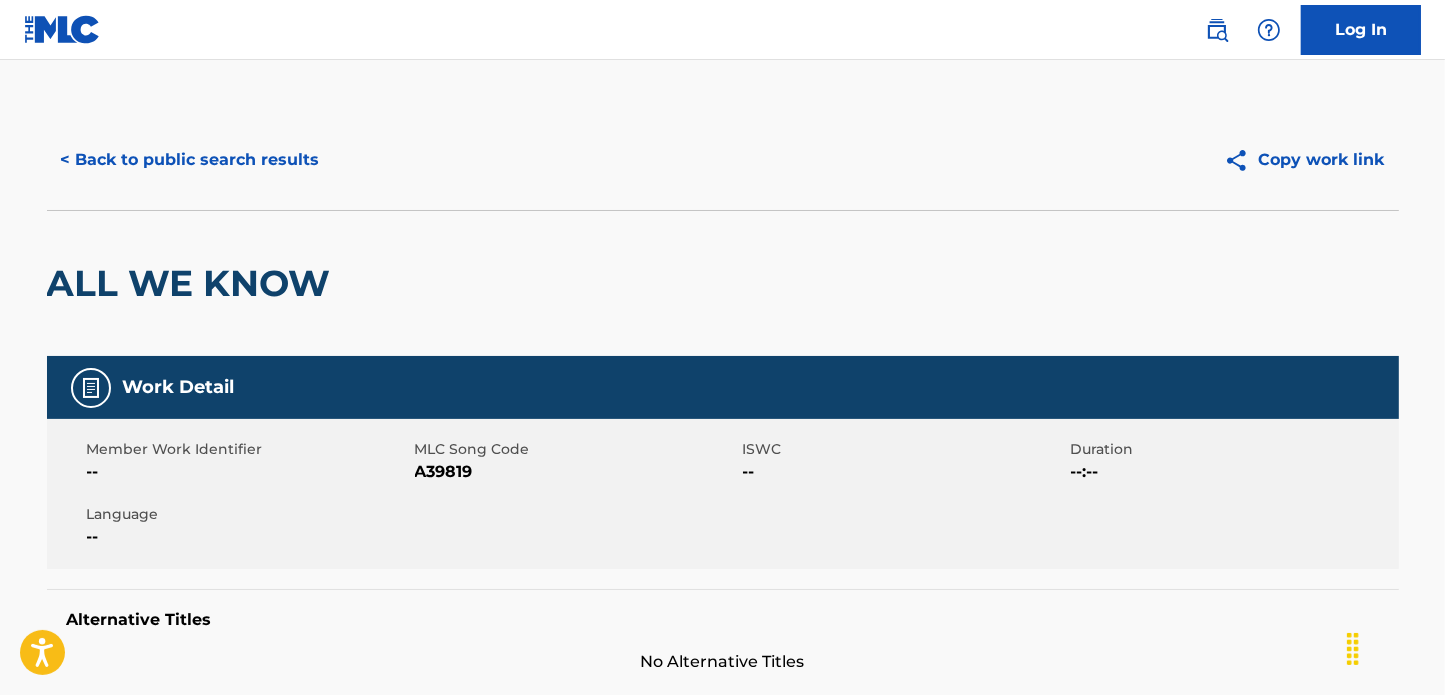 click on "< Back to public search results" at bounding box center (190, 160) 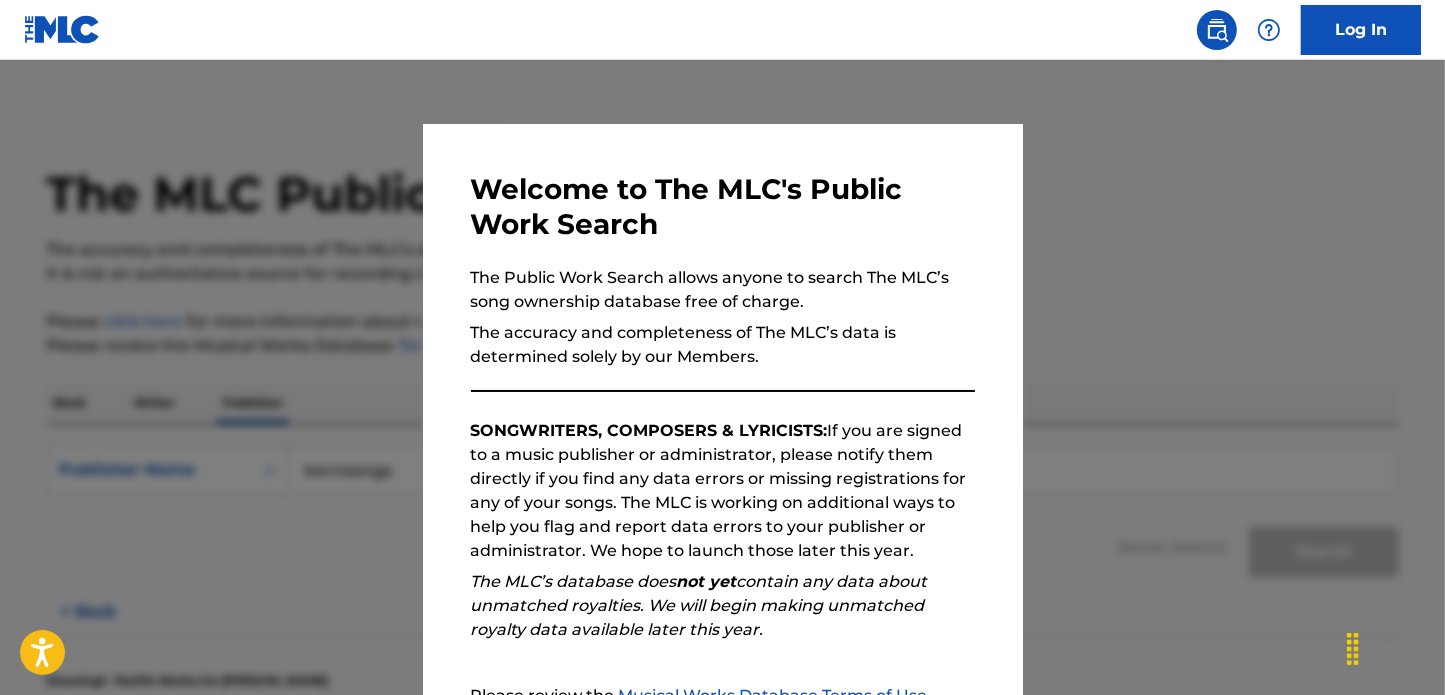 scroll, scrollTop: 58, scrollLeft: 0, axis: vertical 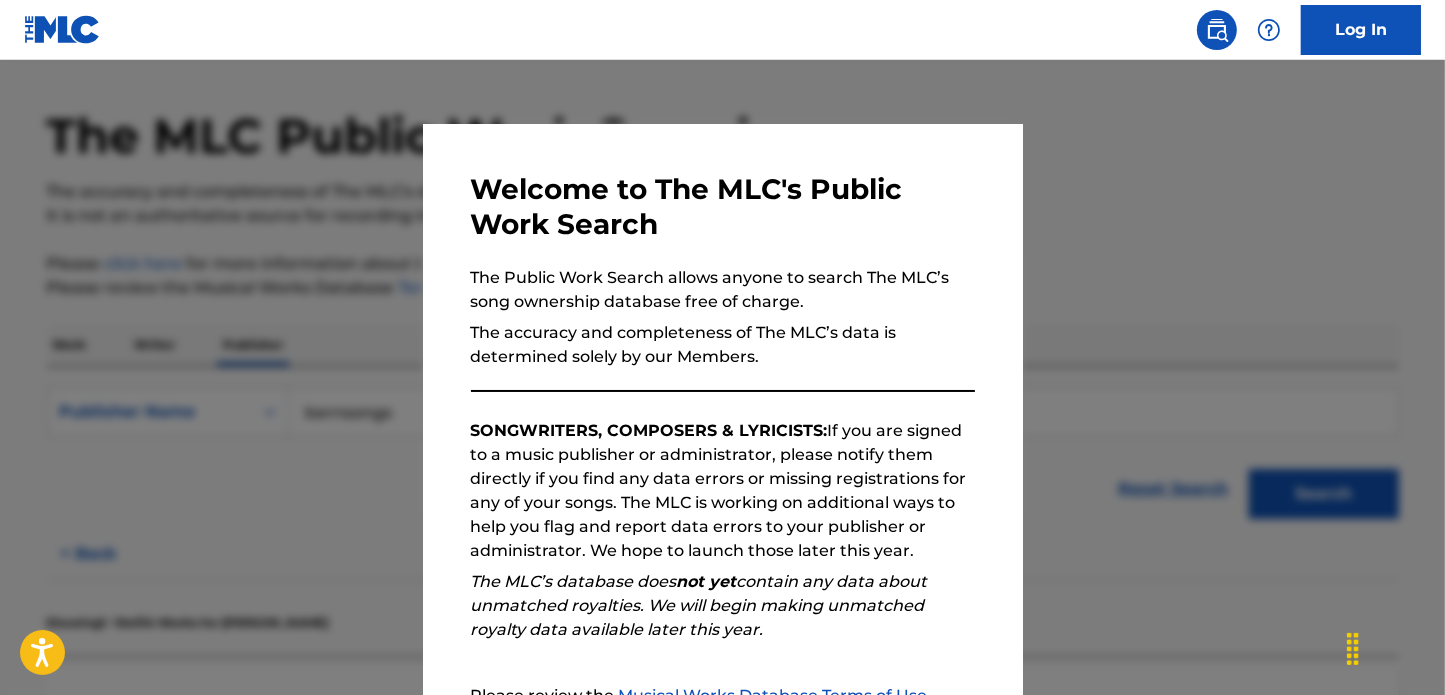 click at bounding box center [722, 407] 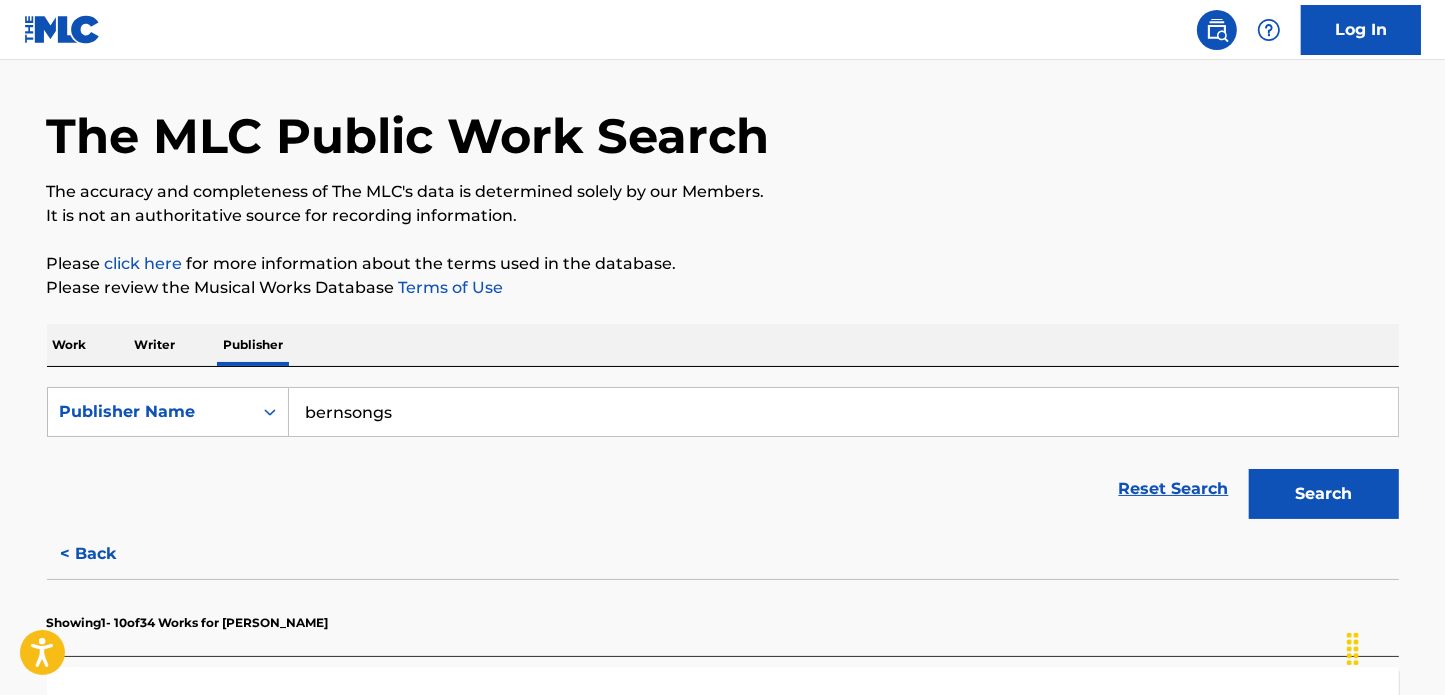 click on "Search" at bounding box center (1324, 494) 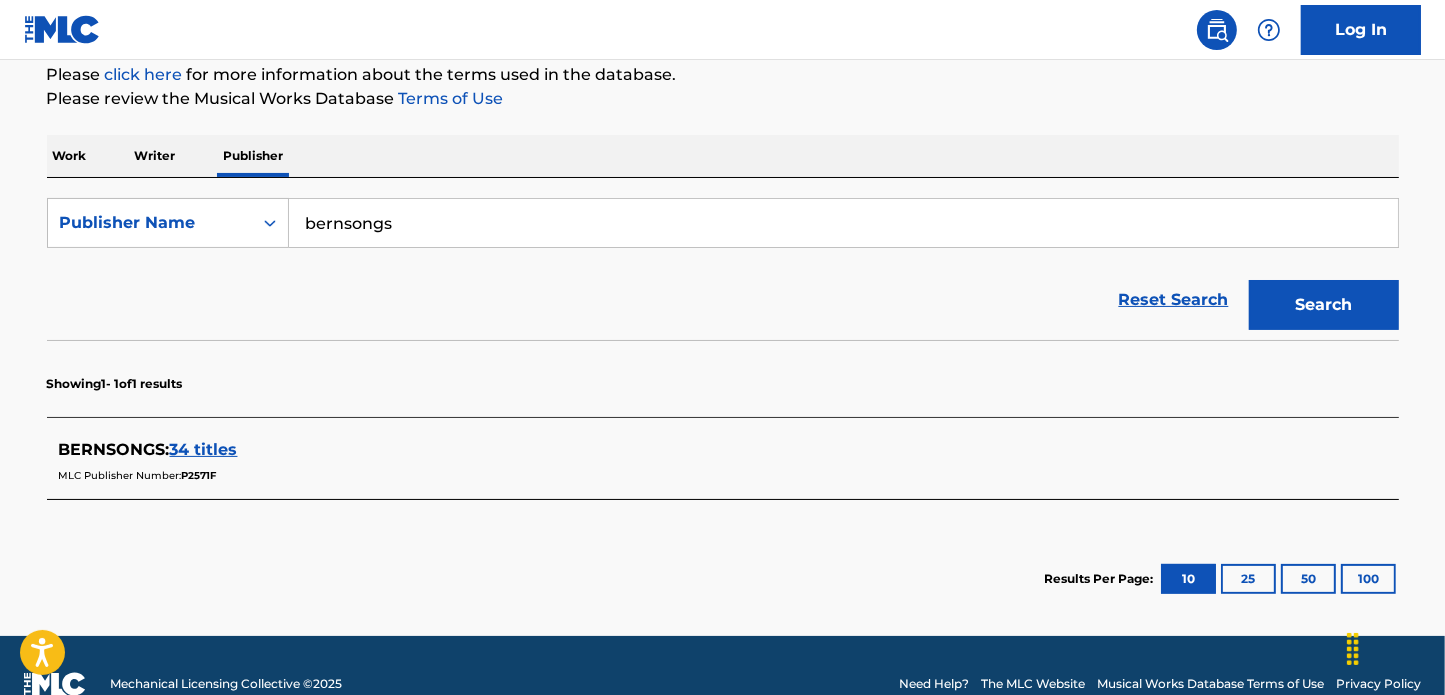 scroll, scrollTop: 282, scrollLeft: 0, axis: vertical 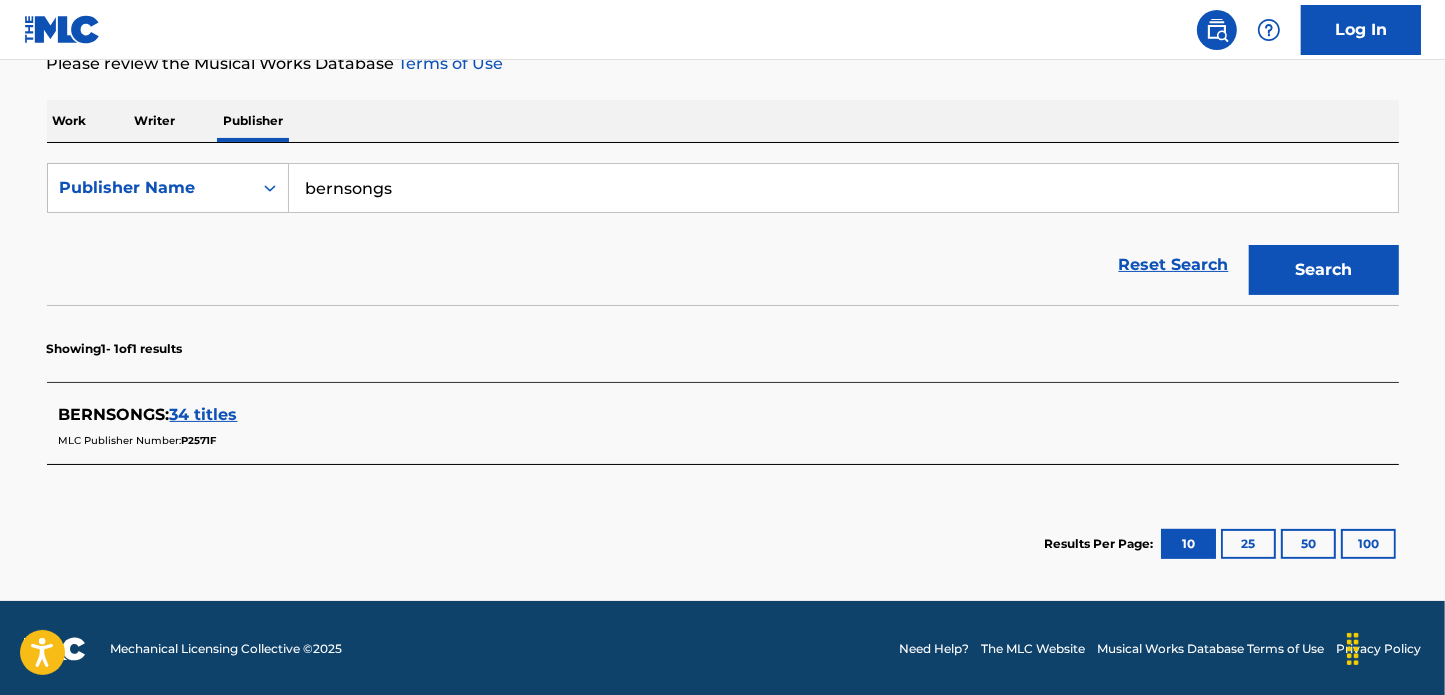 click on "34 titles" at bounding box center (204, 414) 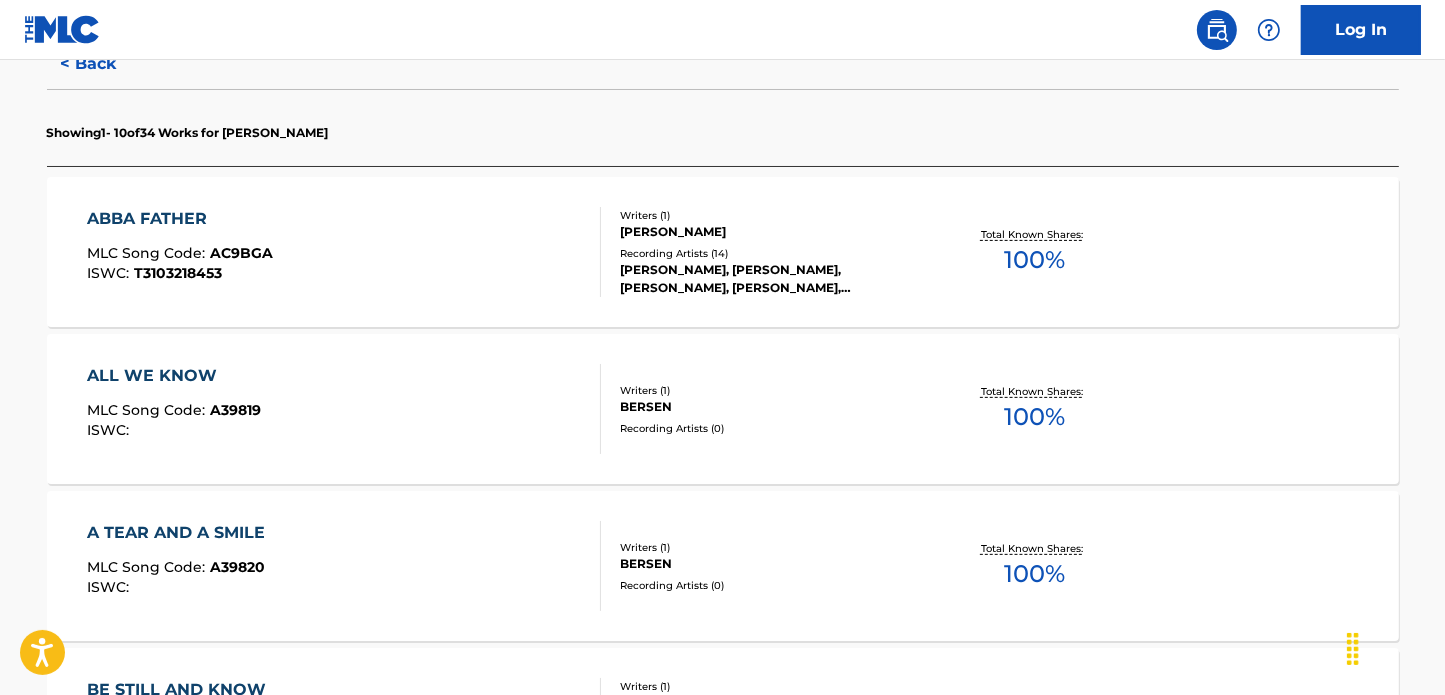 scroll, scrollTop: 0, scrollLeft: 0, axis: both 